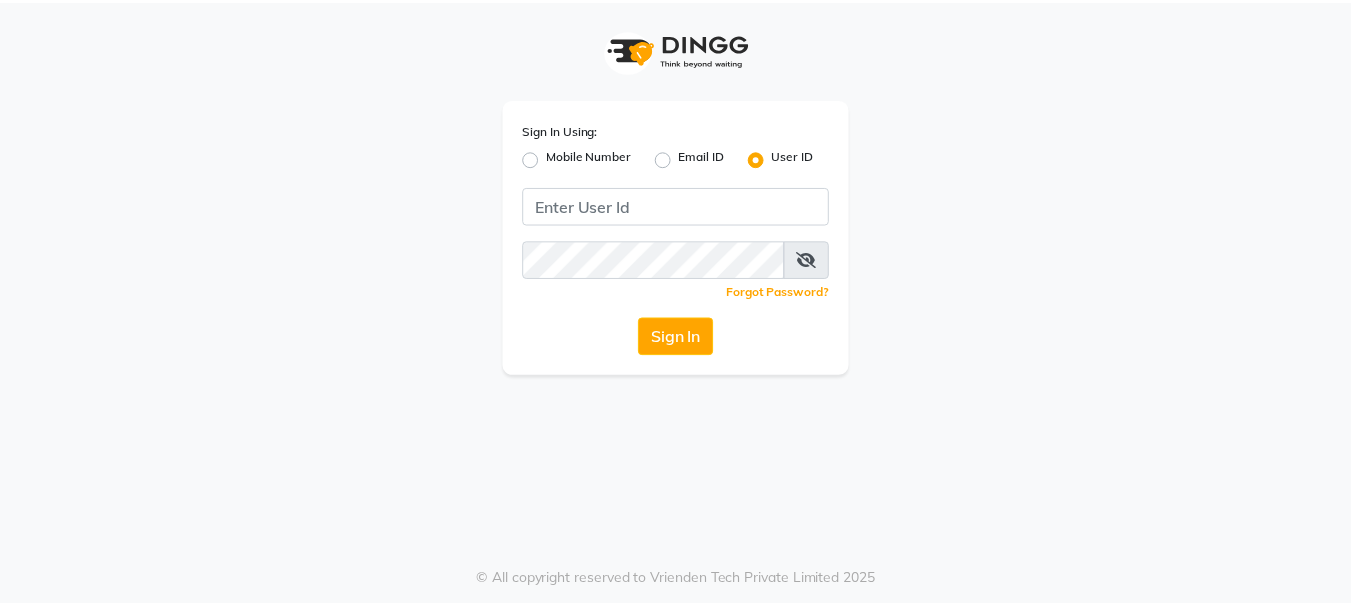 scroll, scrollTop: 0, scrollLeft: 0, axis: both 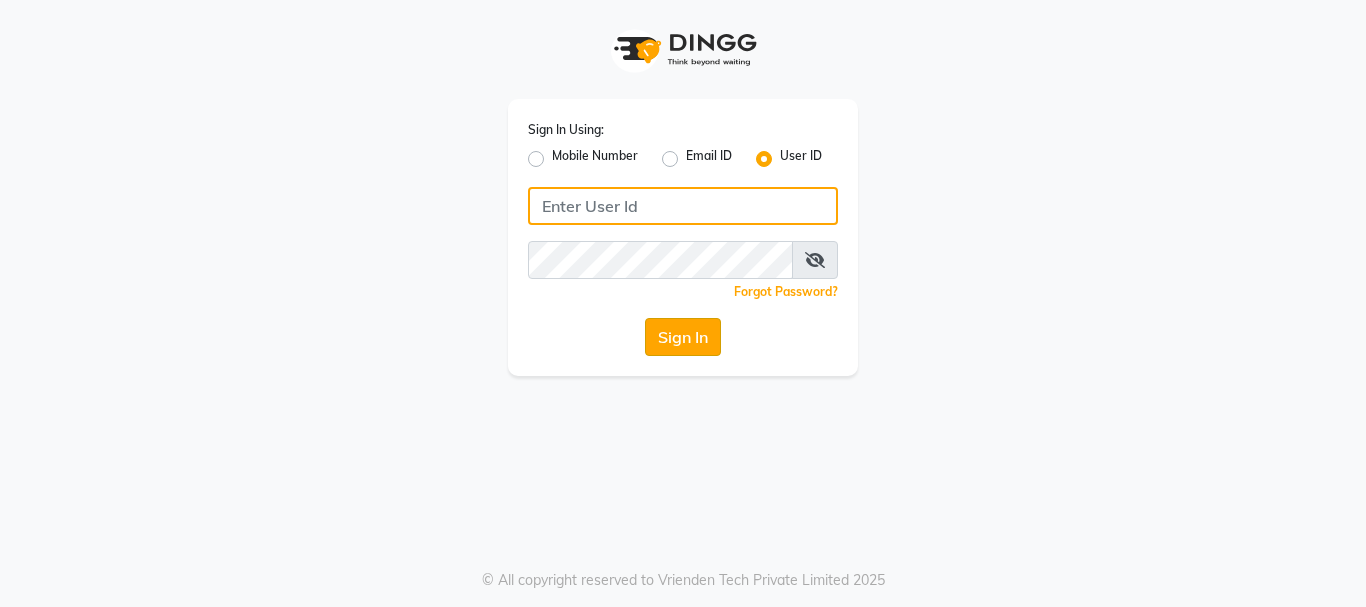 type on "alpanache" 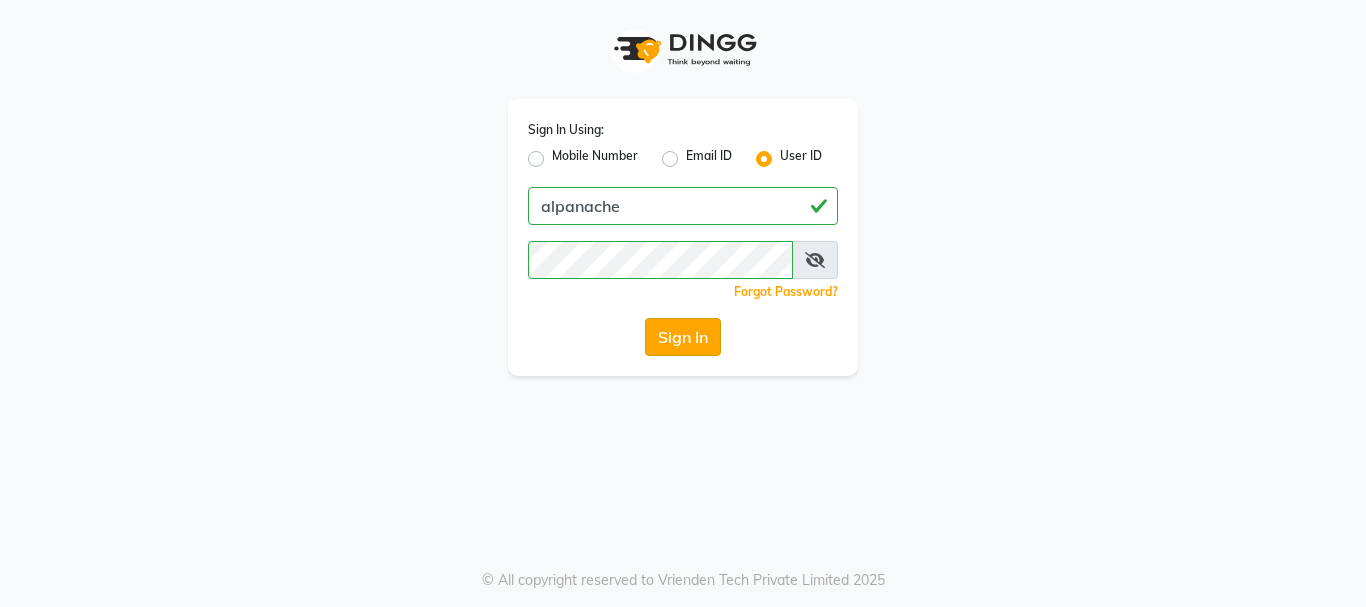 click on "Sign In" 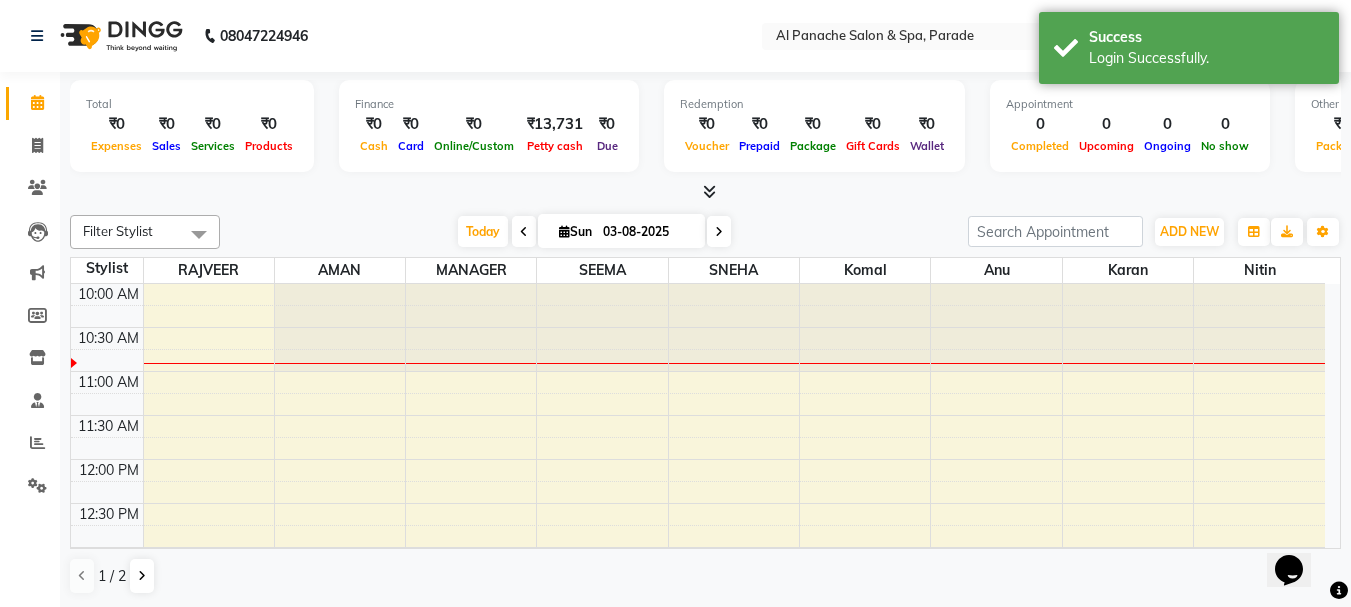 scroll, scrollTop: 0, scrollLeft: 0, axis: both 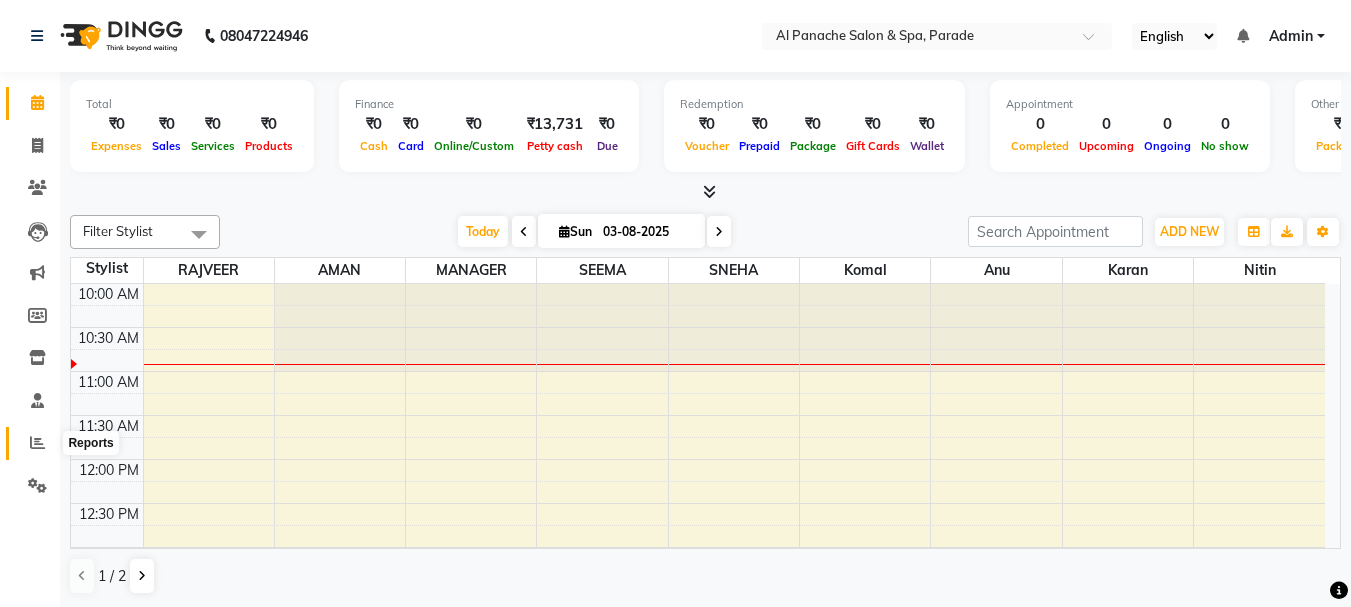 click 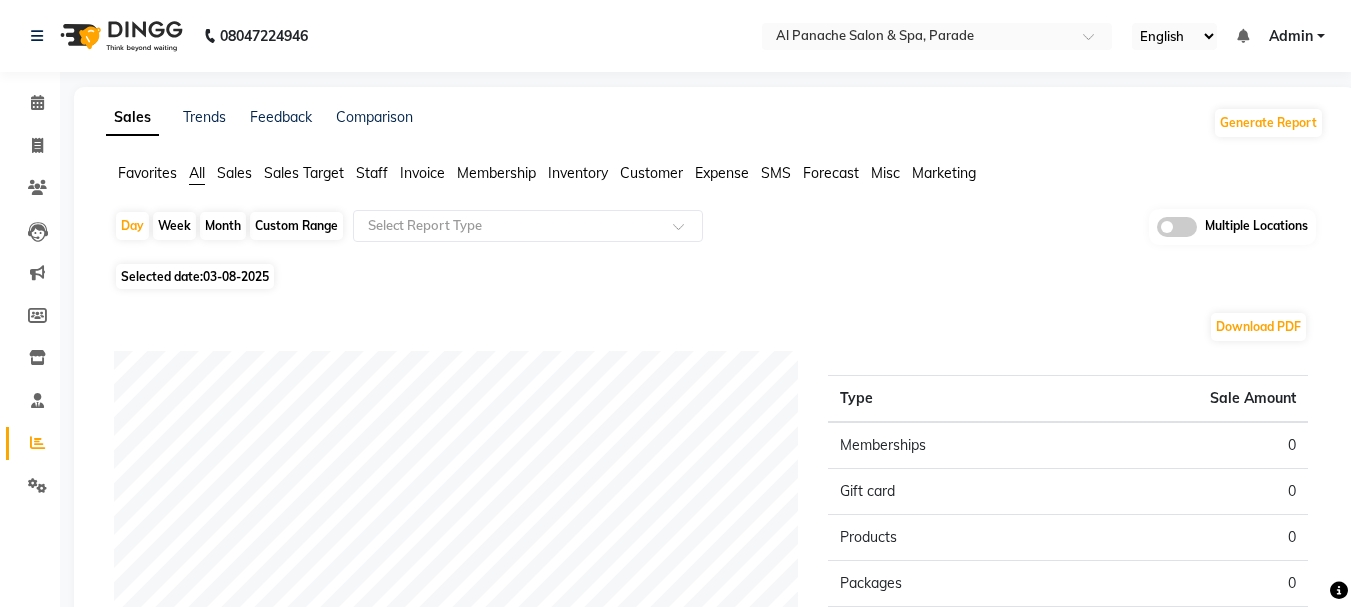click on "Month" 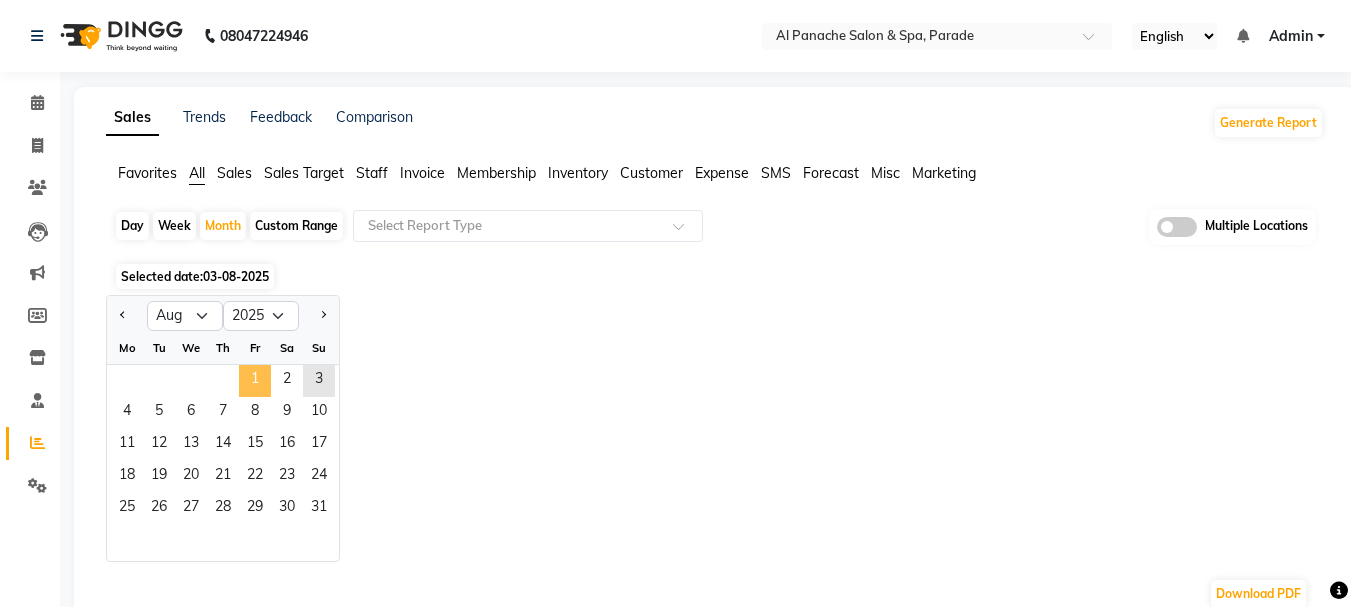 click on "1" 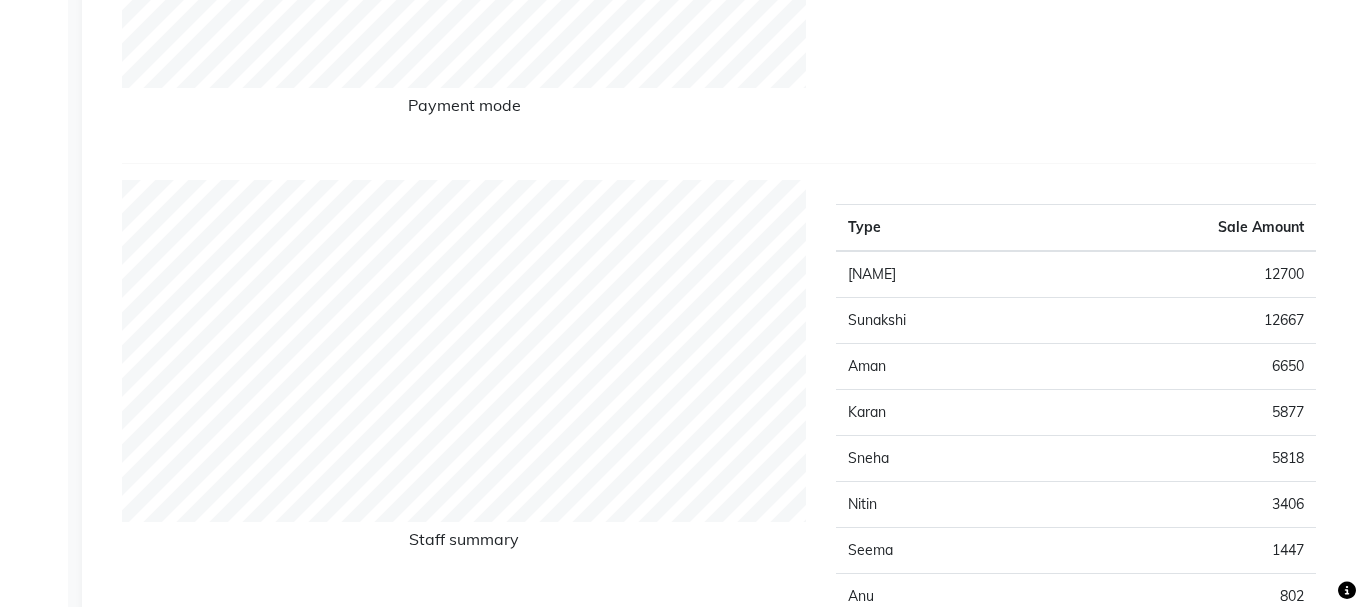 scroll, scrollTop: 0, scrollLeft: 0, axis: both 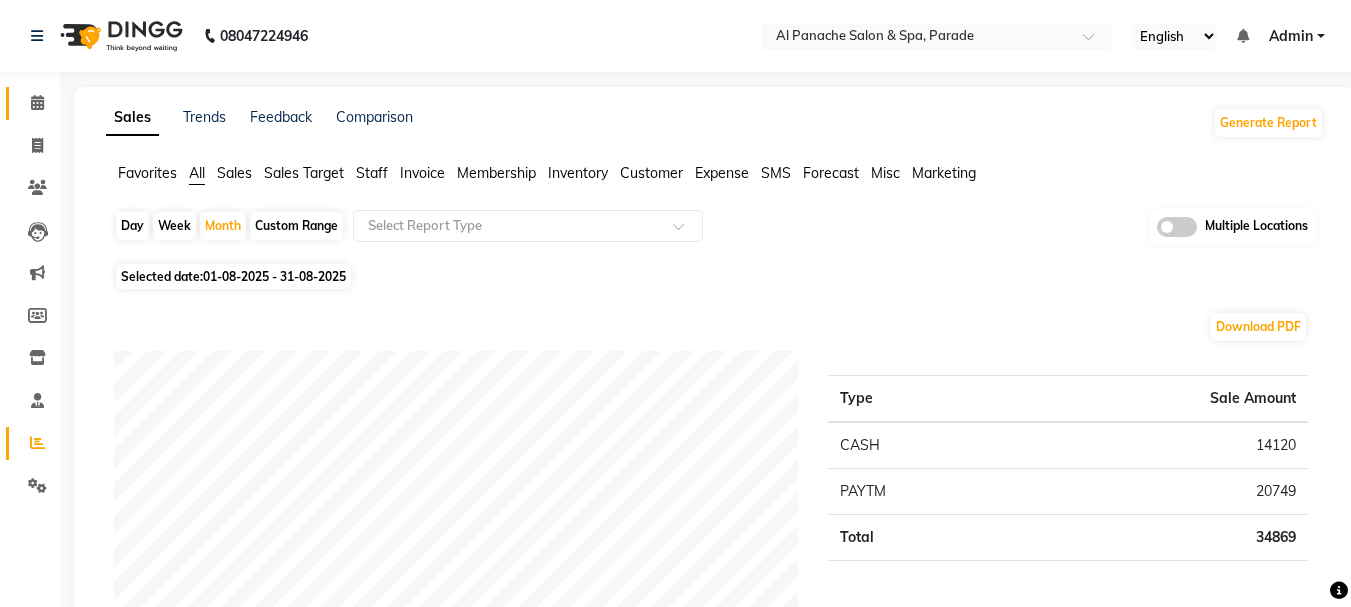 click on "Calendar" 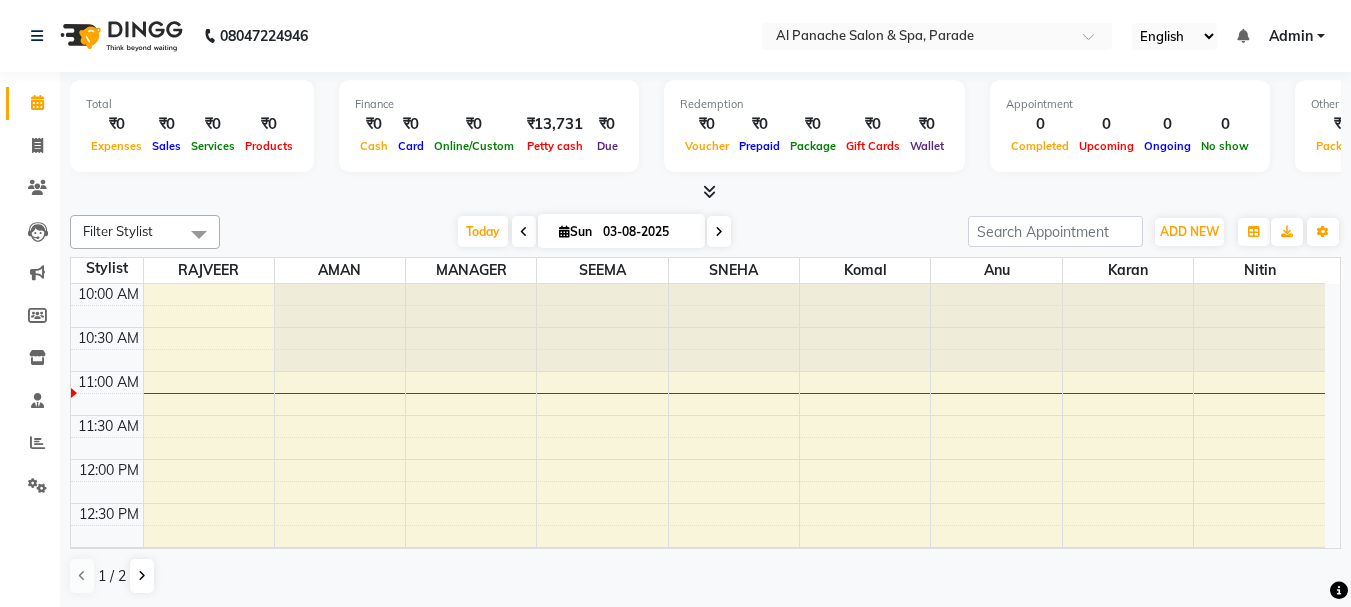 drag, startPoint x: 967, startPoint y: 419, endPoint x: 379, endPoint y: 308, distance: 598.3853 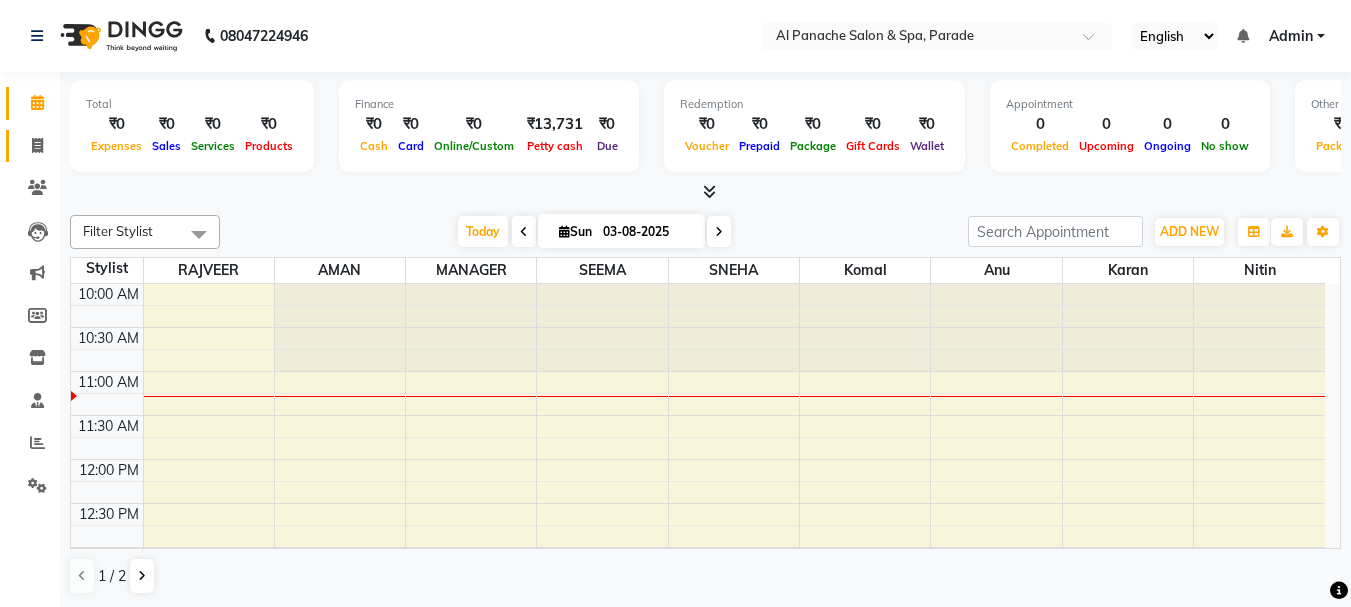drag, startPoint x: 379, startPoint y: 308, endPoint x: 17, endPoint y: 133, distance: 402.08084 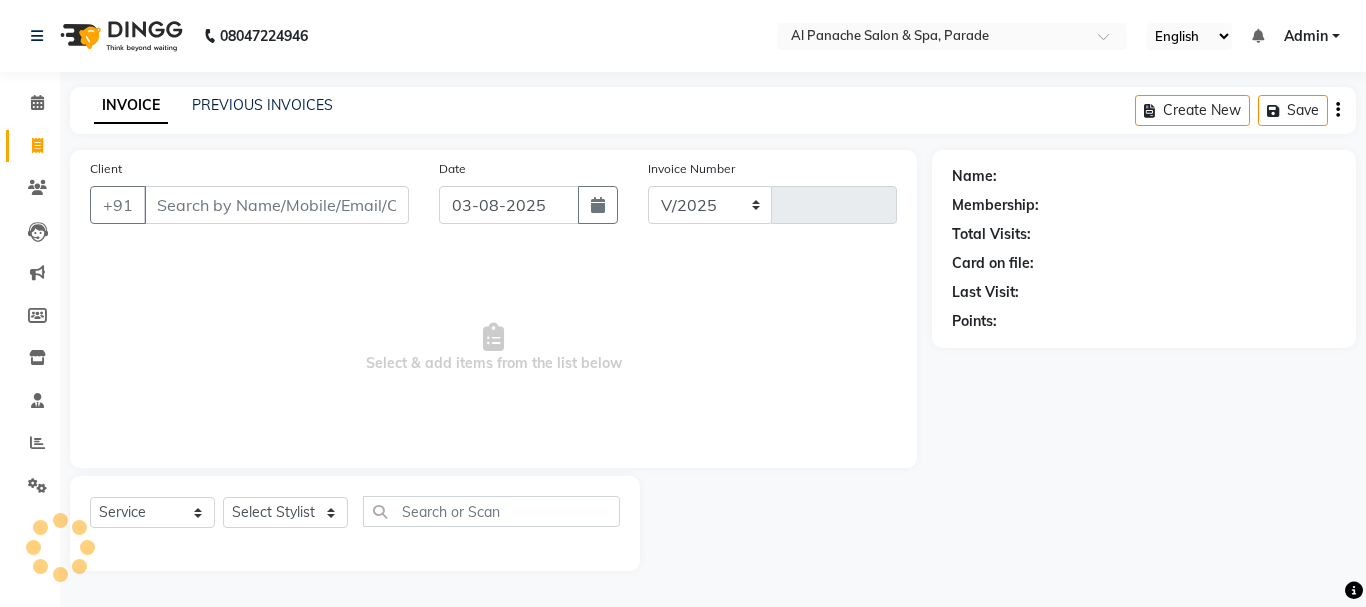 select on "463" 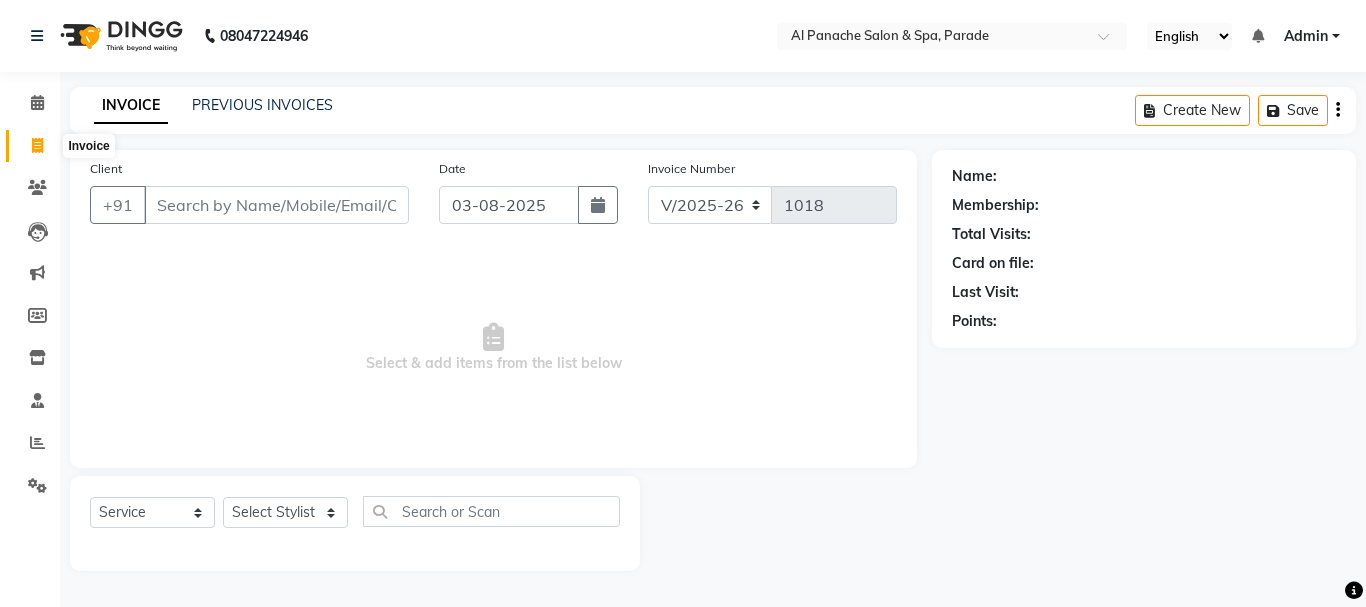 click 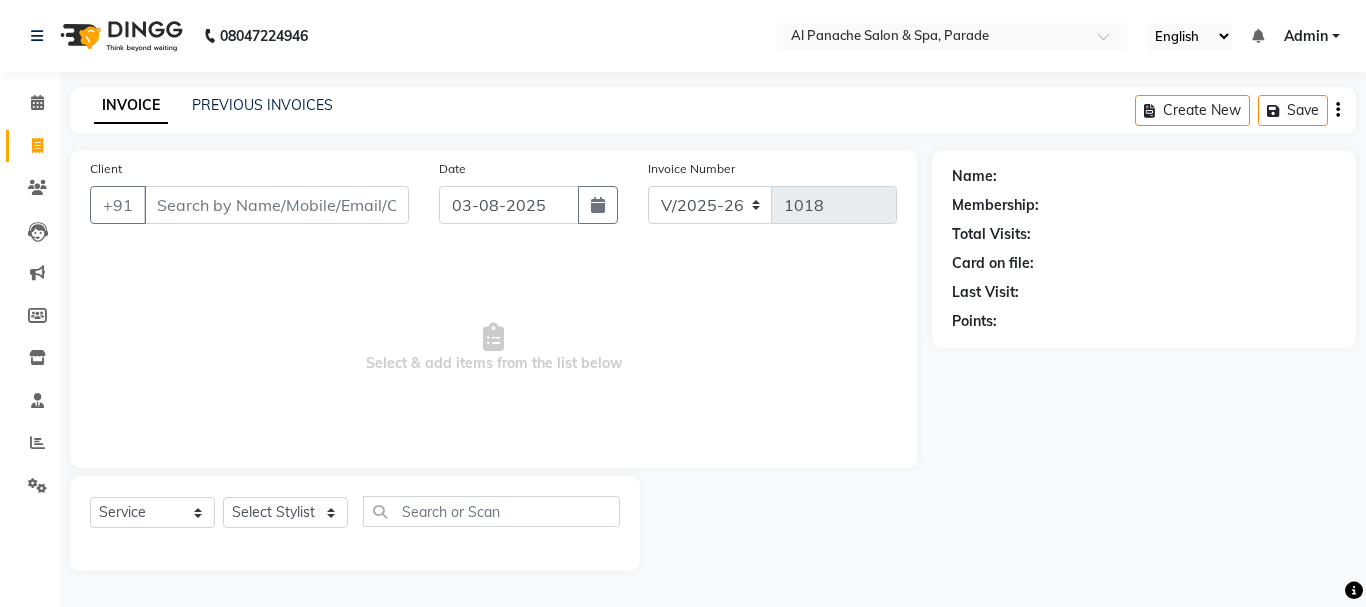 click on "Client" at bounding box center [276, 205] 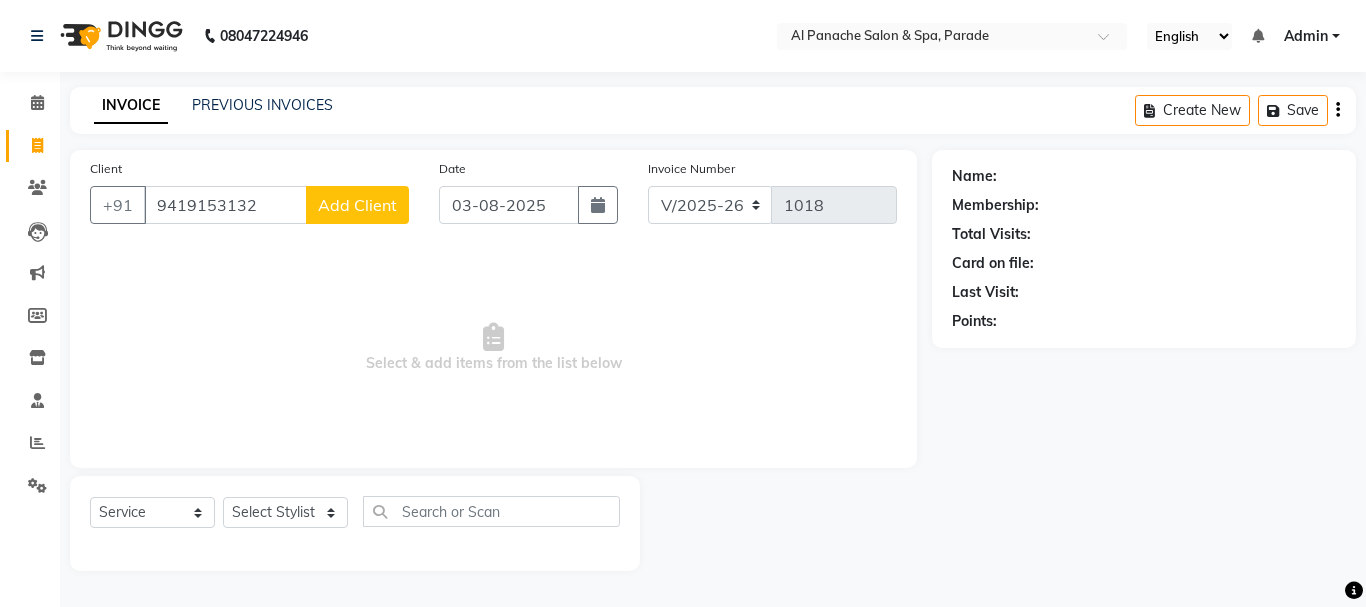 type on "9419153132" 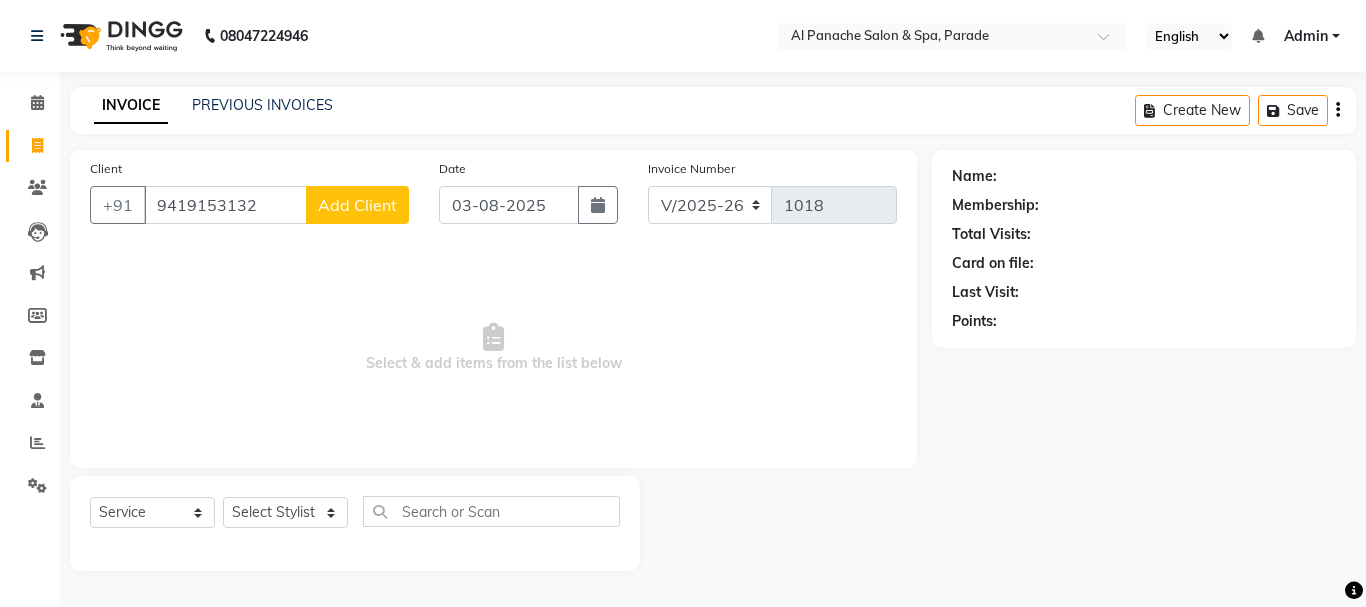 select on "15" 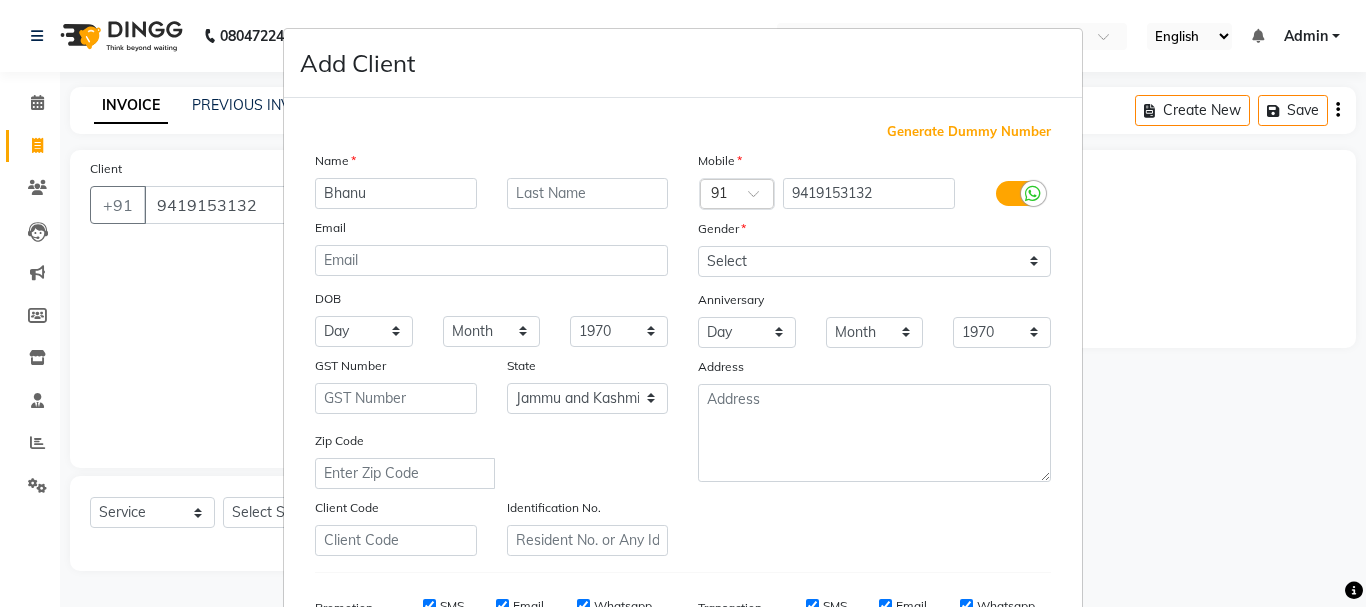 type on "Bhanu" 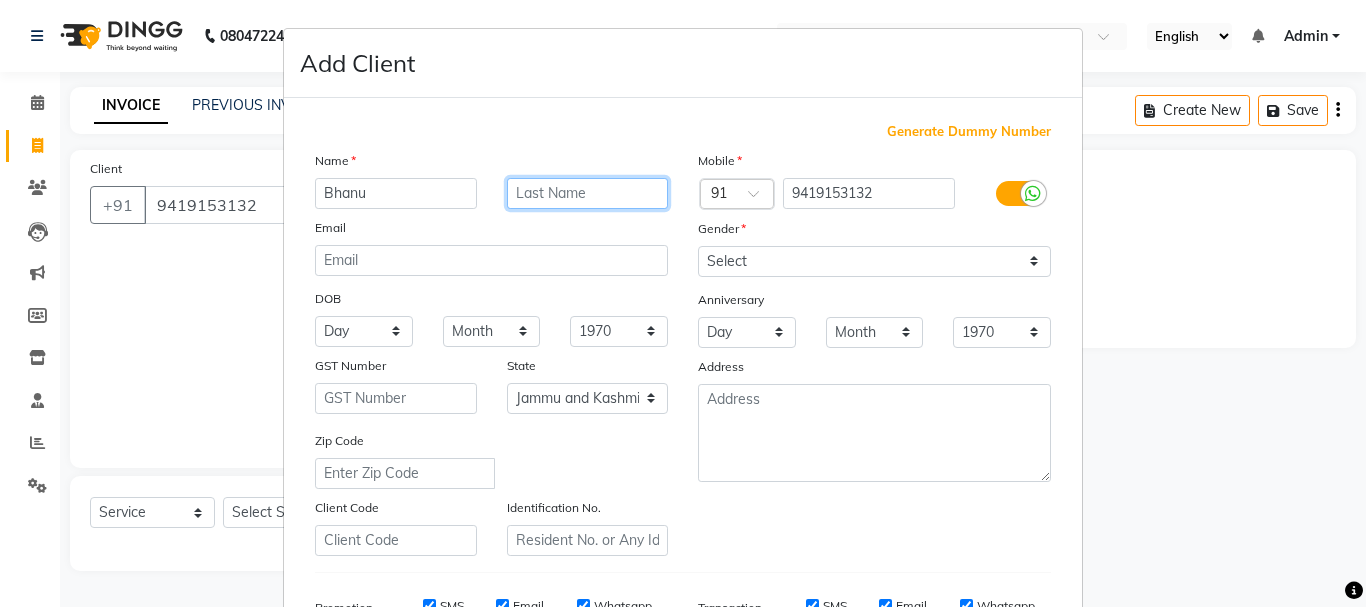 click at bounding box center (588, 193) 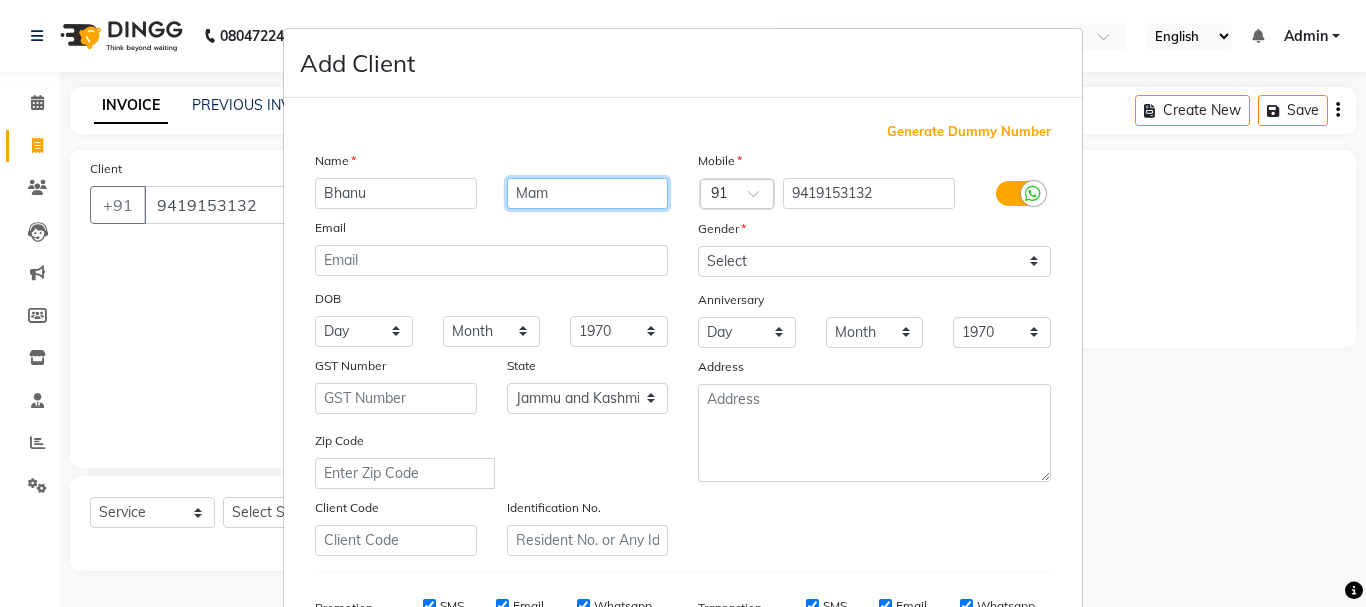 type on "Mam" 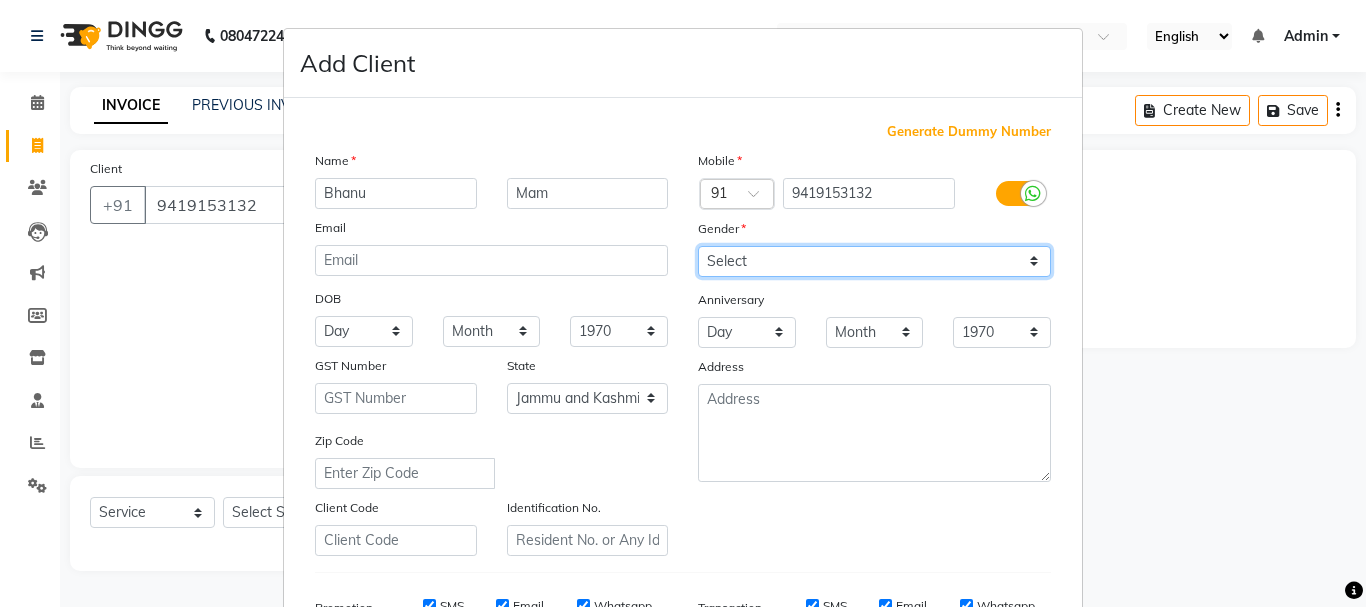 drag, startPoint x: 738, startPoint y: 269, endPoint x: 782, endPoint y: 362, distance: 102.88343 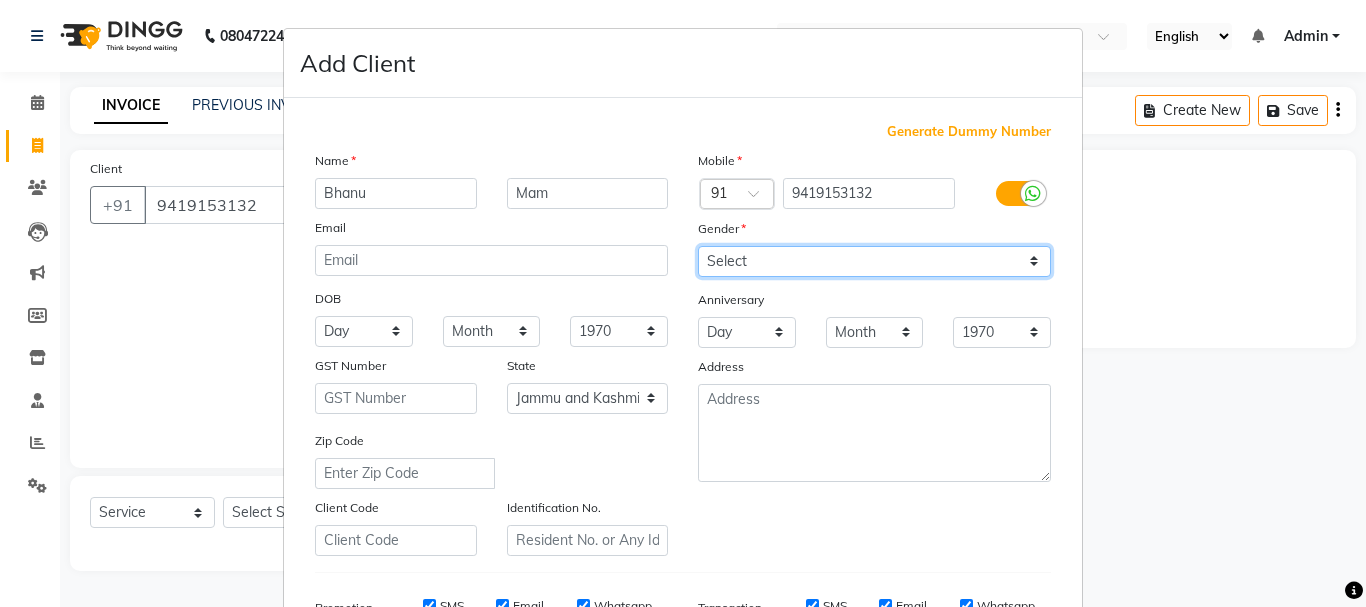 click on "Mobile Country Code × 91 [PHONE] Gender Select Male Female Other Prefer Not To Say Anniversary Day 01 02 03 04 05 06 07 08 09 10 11 12 13 14 15 16 17 18 19 20 21 22 23 24 25 26 27 28 29 30 31 Month January February March April May June July August September October November December 1970 1971 1972 1973 1974 1975 1976 1977 1978 1979 1980 1981 1982 1983 1984 1985 1986 1987 1988 1989 1990 1991 1992 1993 1994 1995 1996 1997 1998 1999 2000 2001 2002 2003 2004 2005 2006 2007 2008 2009 2010 2011 2012 2013 2014 2015 2016 2017 2018 2019 2020 2021 2022 2023 2024 2025 [ADDRESS]" at bounding box center (874, 353) 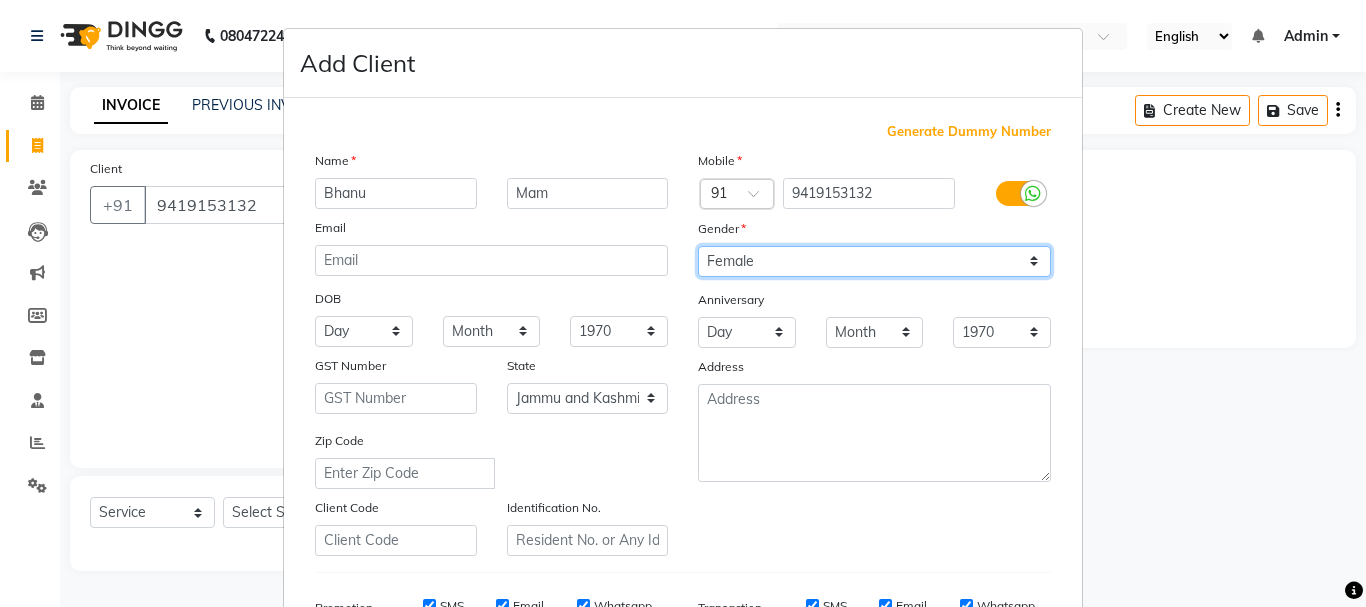 click on "Select Male Female Other Prefer Not To Say" at bounding box center [874, 261] 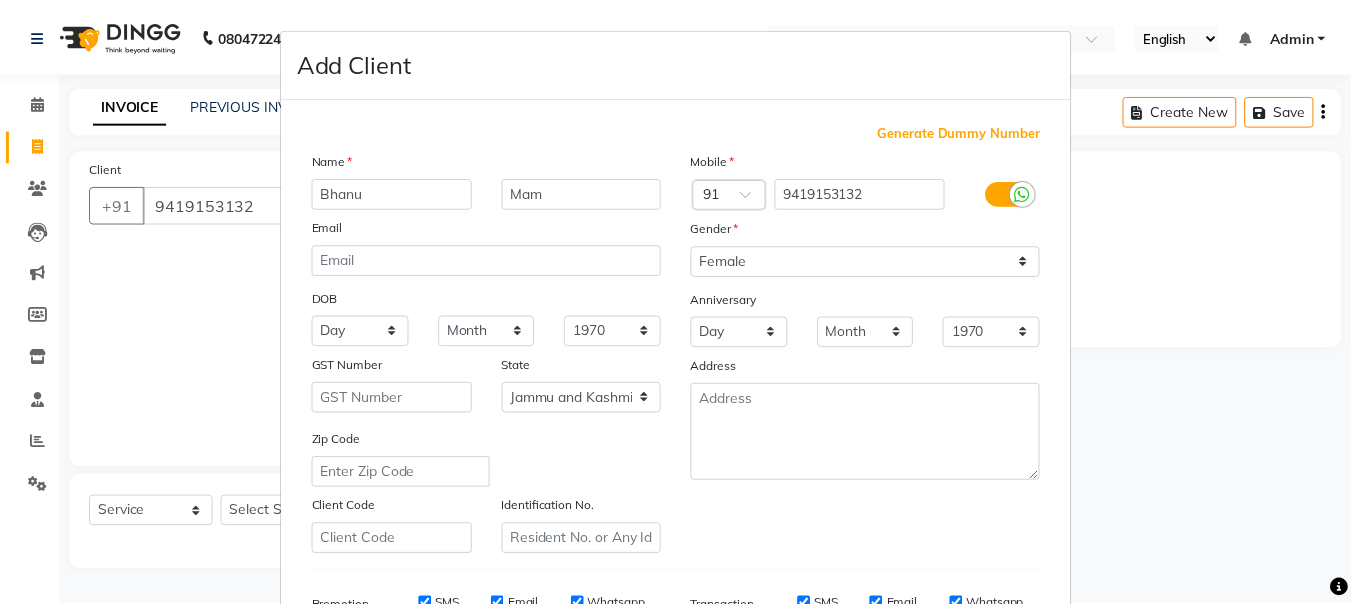 scroll, scrollTop: 316, scrollLeft: 0, axis: vertical 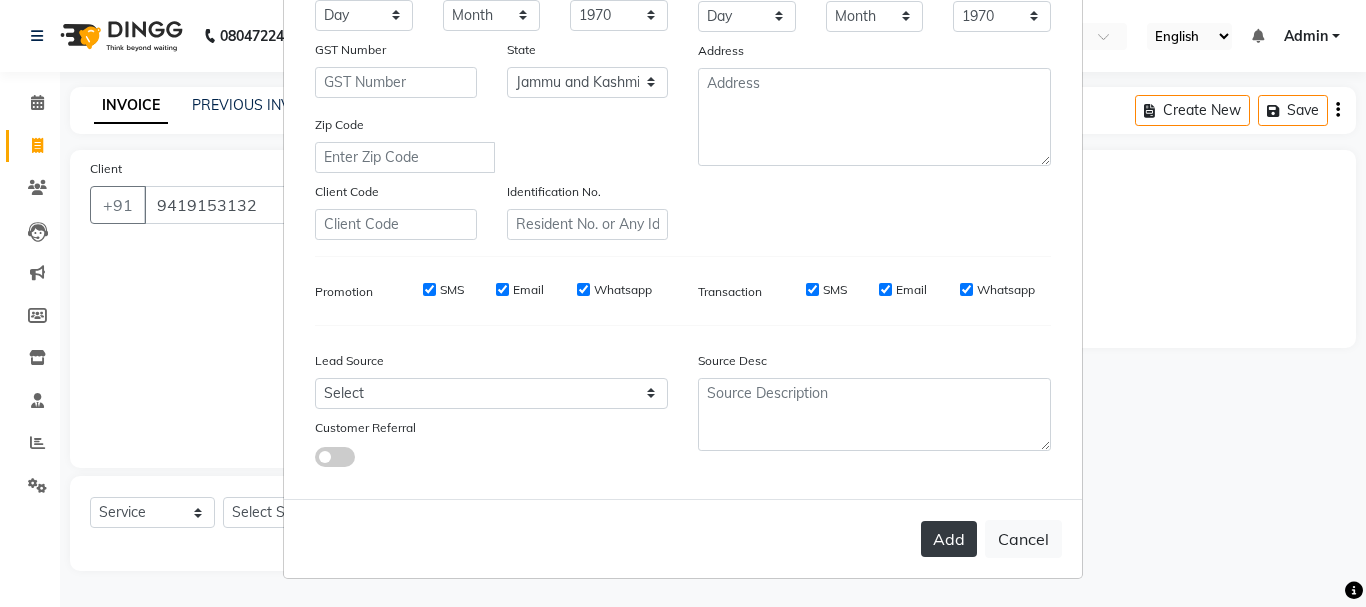 click on "Add" at bounding box center (949, 539) 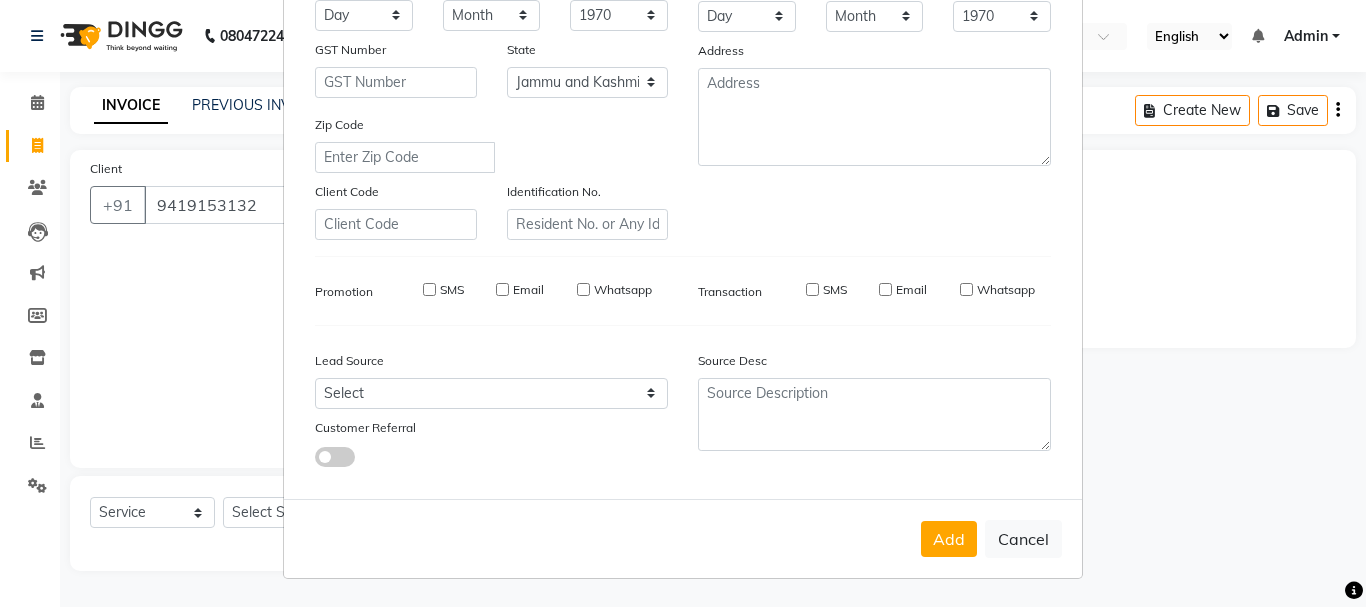 type 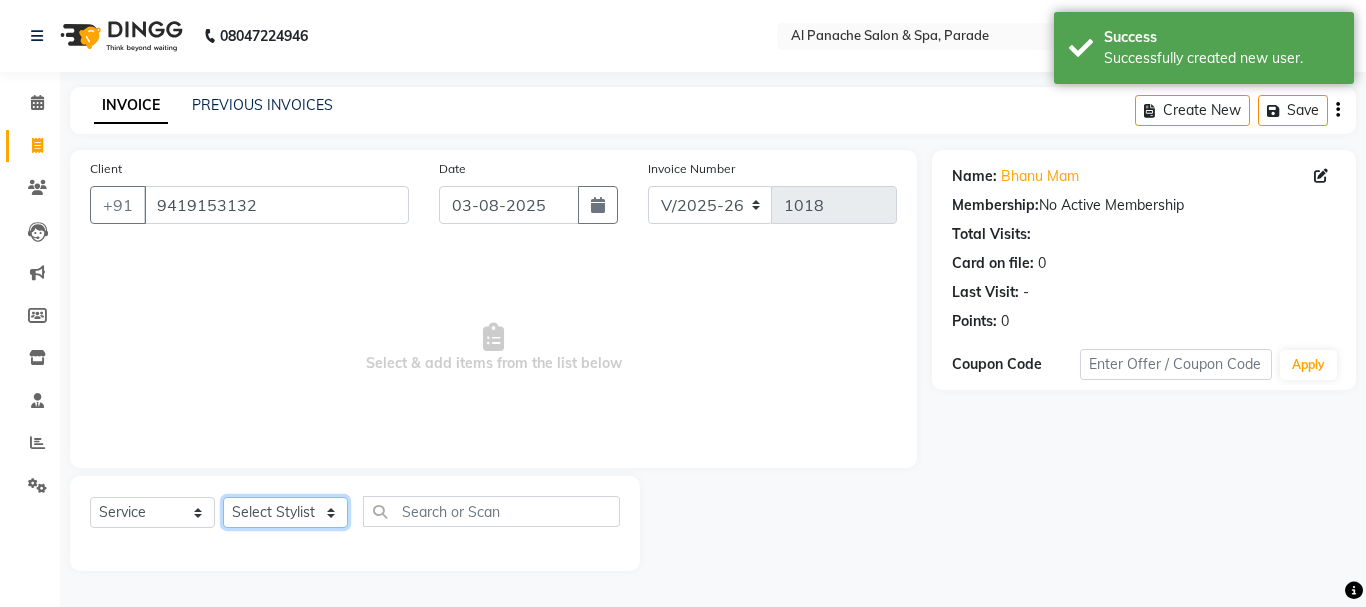 click on "Select Stylist [NAME] Anu Karan Komal MANAGER Nitin RAJVEER SEEMA SNEHA Sunakshi" 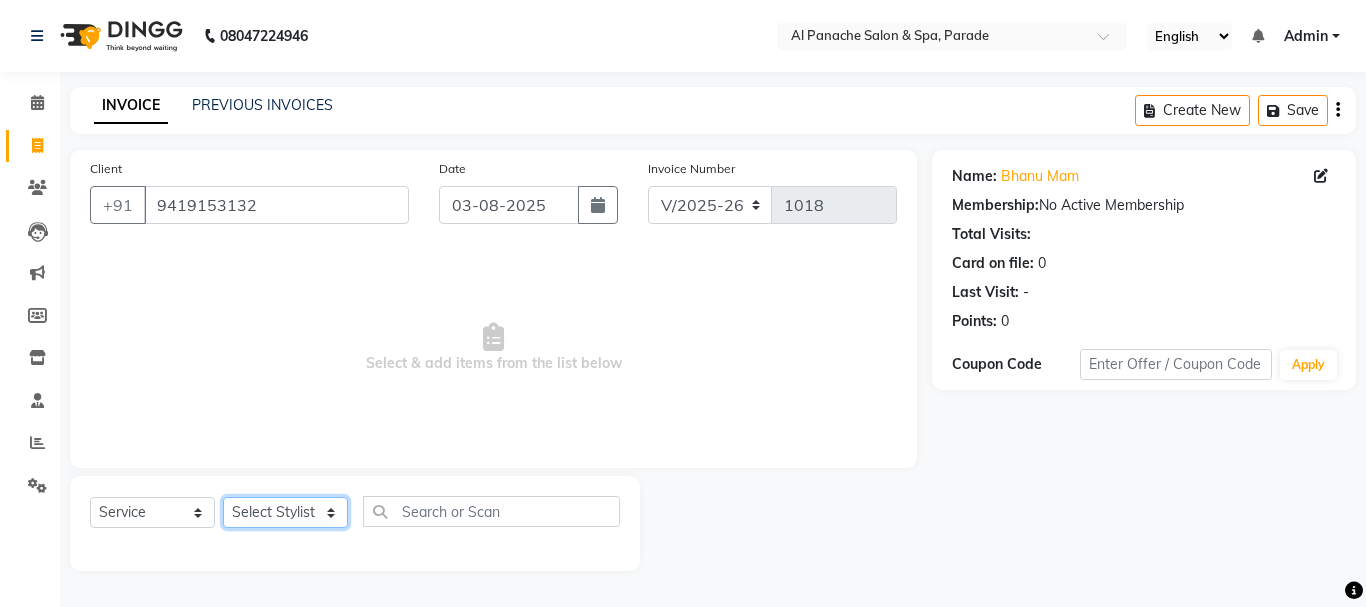select on "10500" 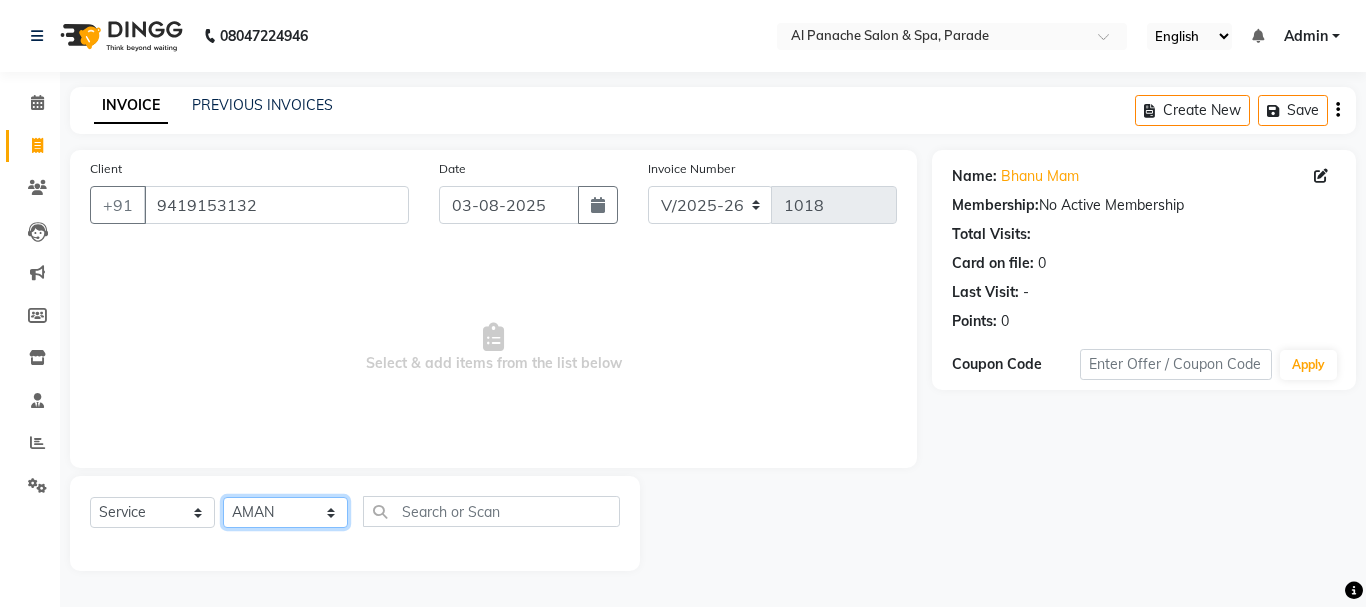 click on "Select Stylist [NAME] Anu Karan Komal MANAGER Nitin RAJVEER SEEMA SNEHA Sunakshi" 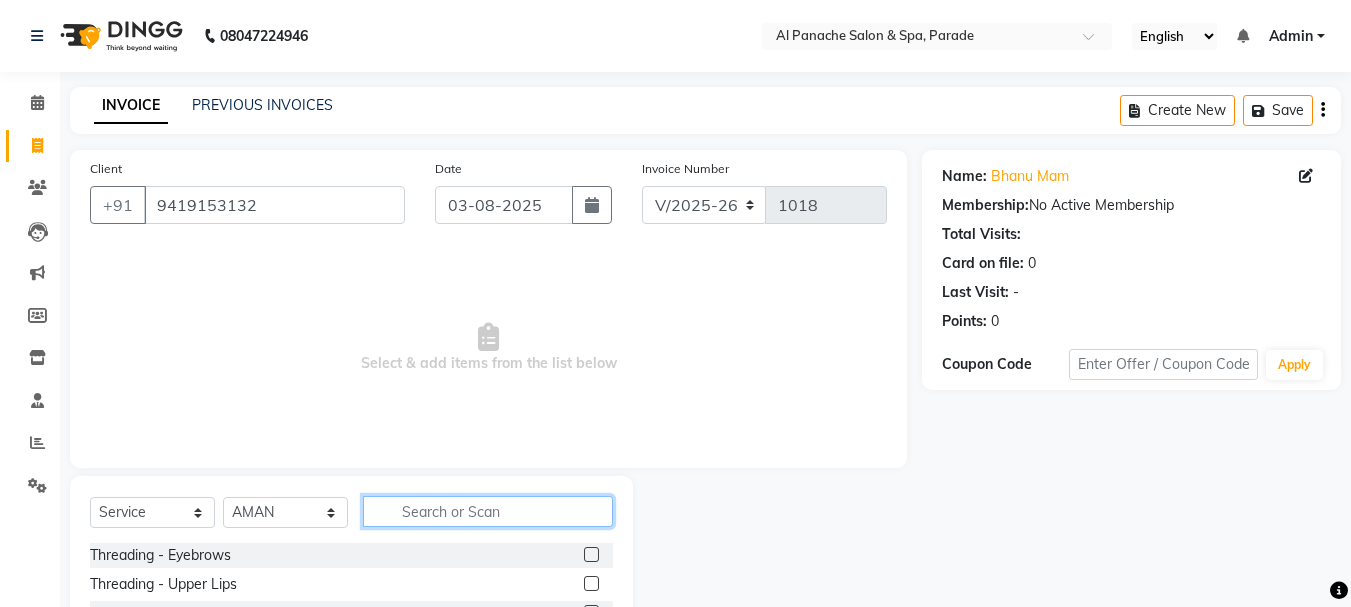 click 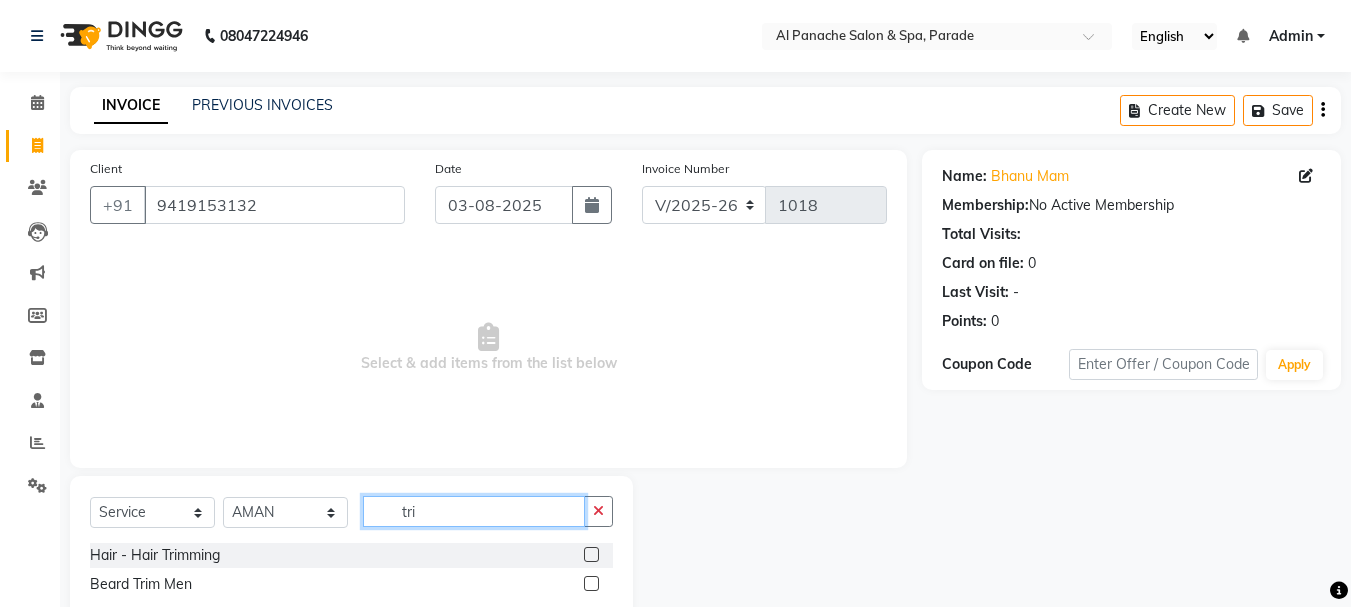 type on "tri" 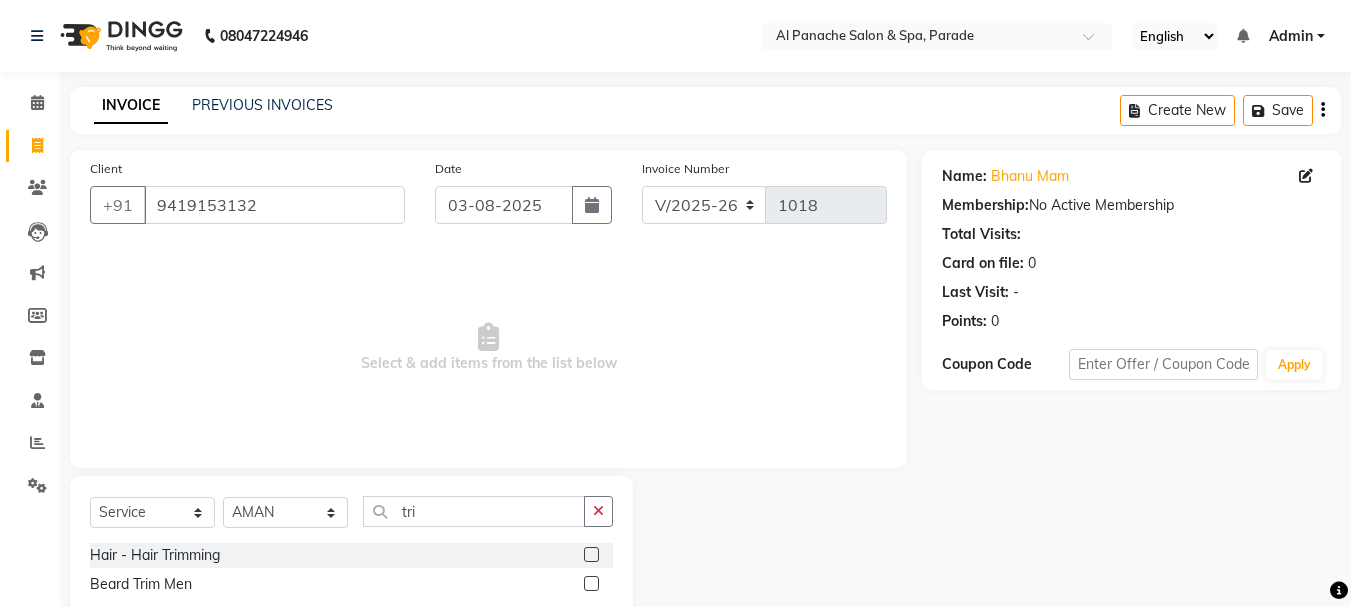 click 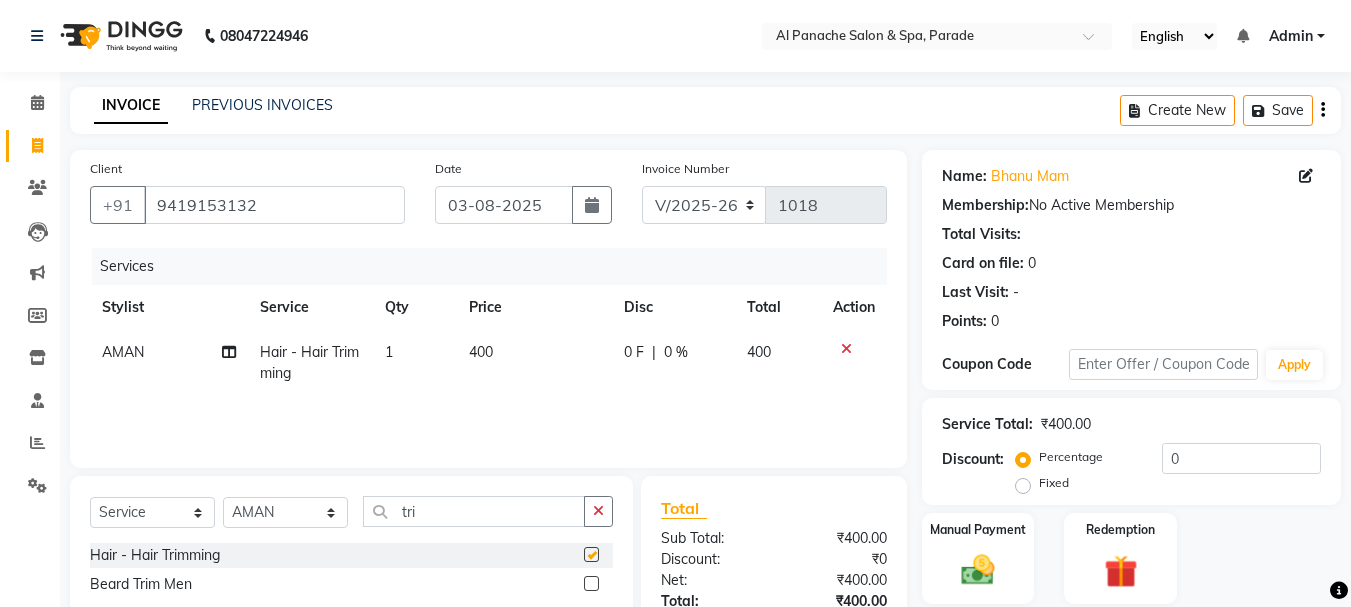 checkbox on "false" 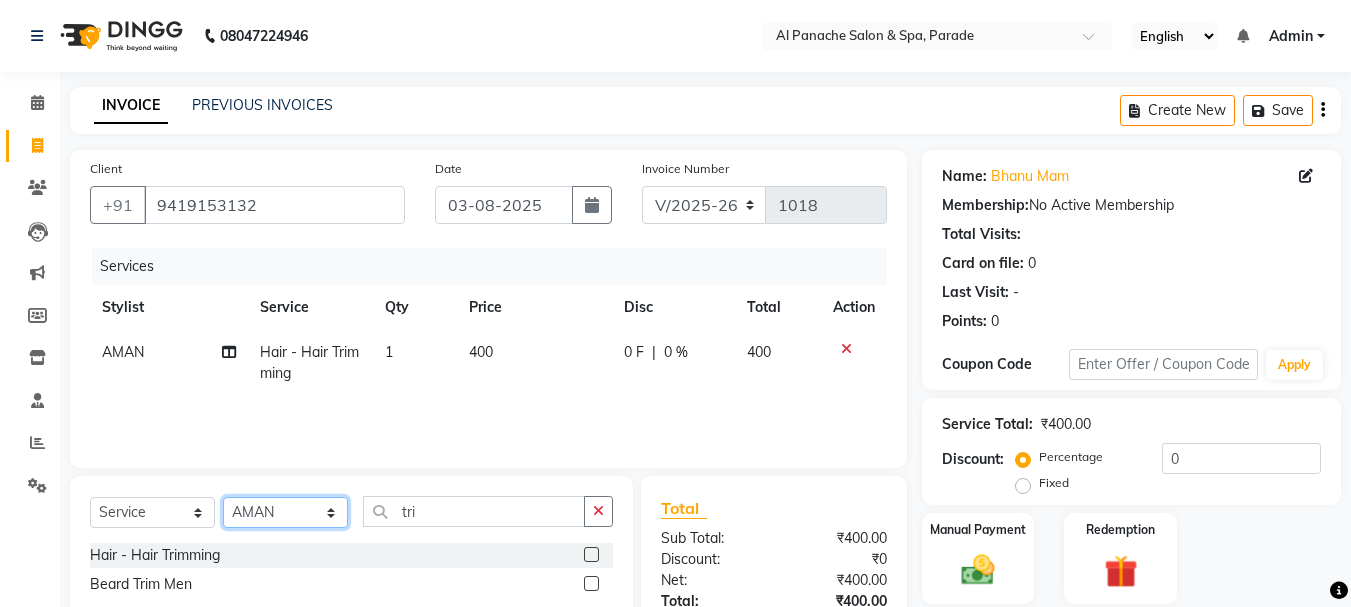 click on "Select Stylist [NAME] Anu Karan Komal MANAGER Nitin RAJVEER SEEMA SNEHA Sunakshi" 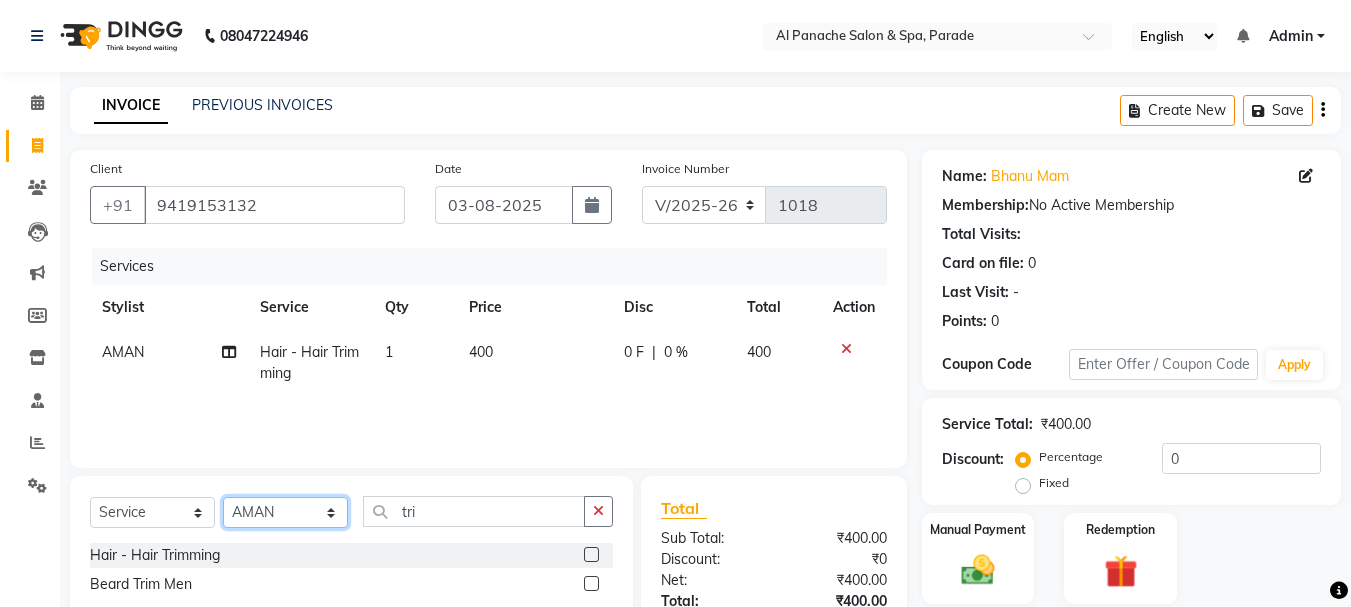 select on "13471" 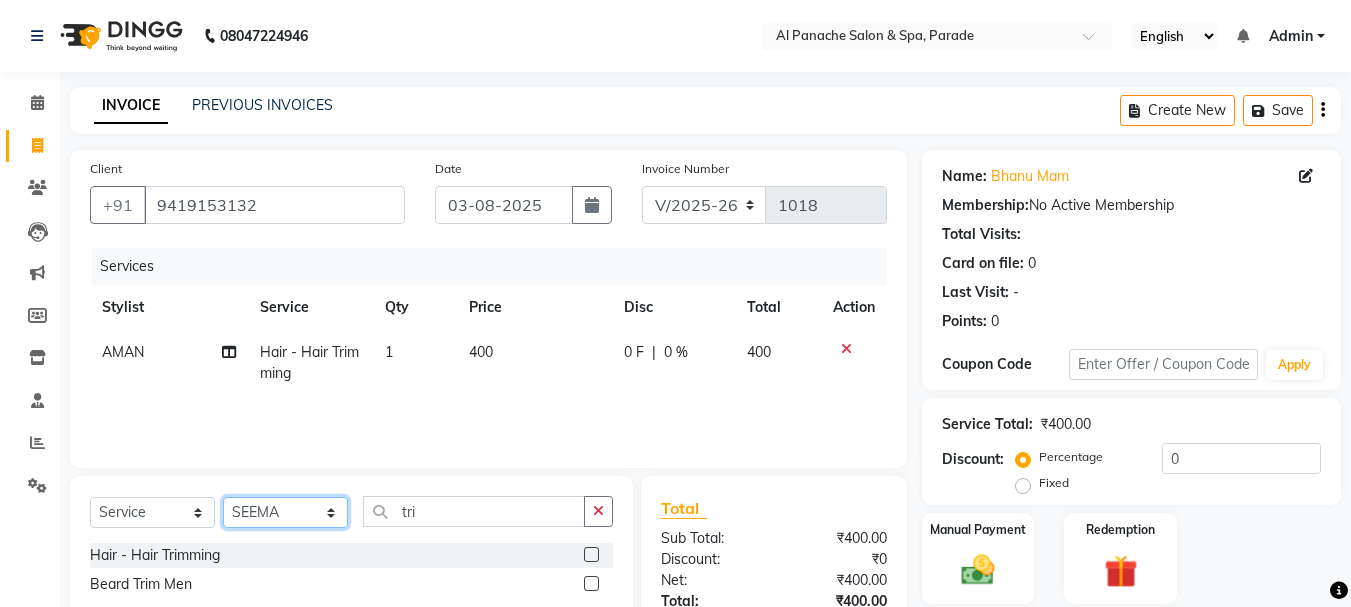 click on "Select Stylist [NAME] Anu Karan Komal MANAGER Nitin RAJVEER SEEMA SNEHA Sunakshi" 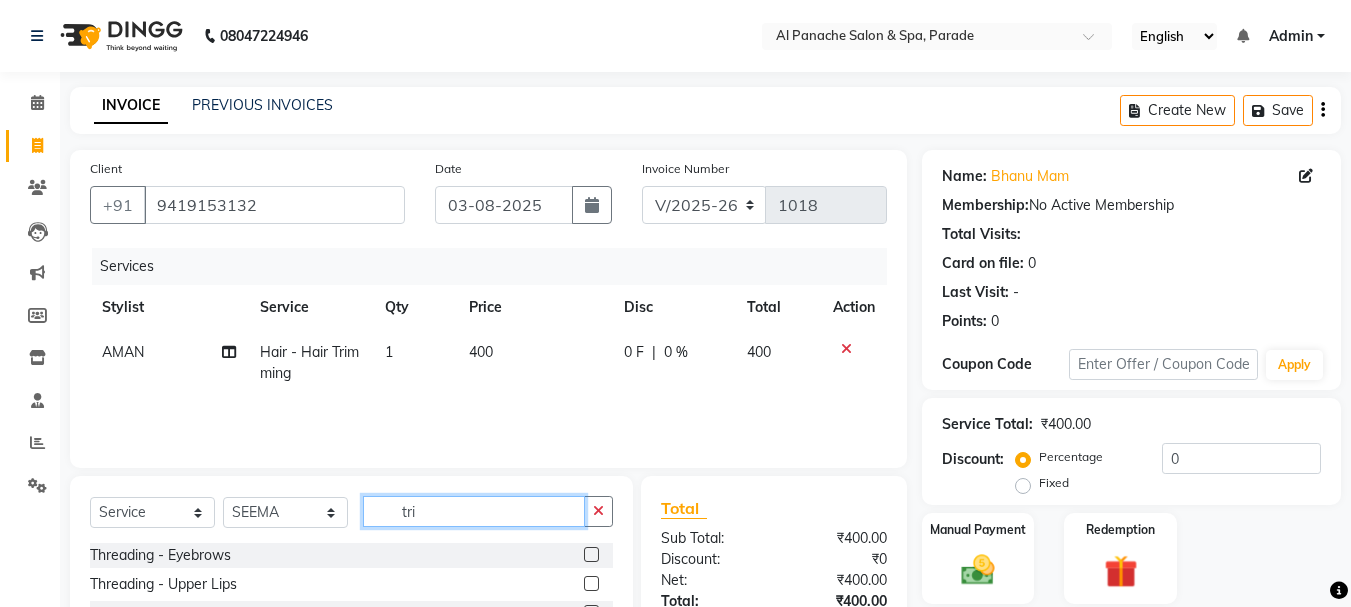click on "tri" 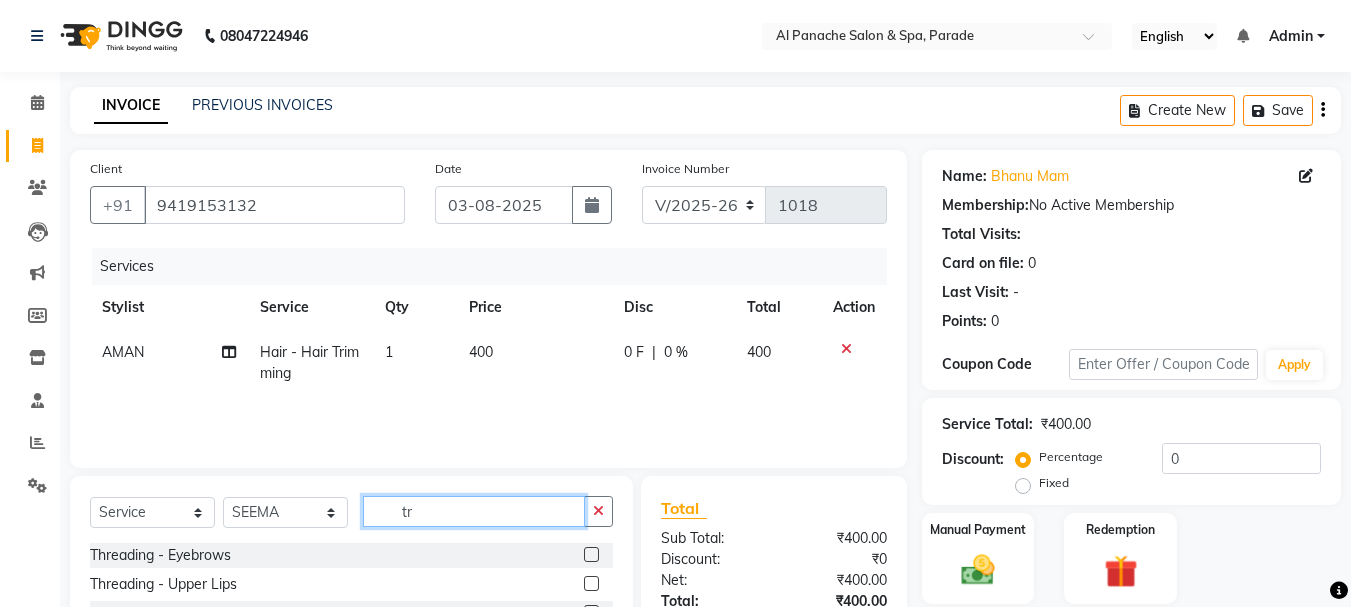 type on "t" 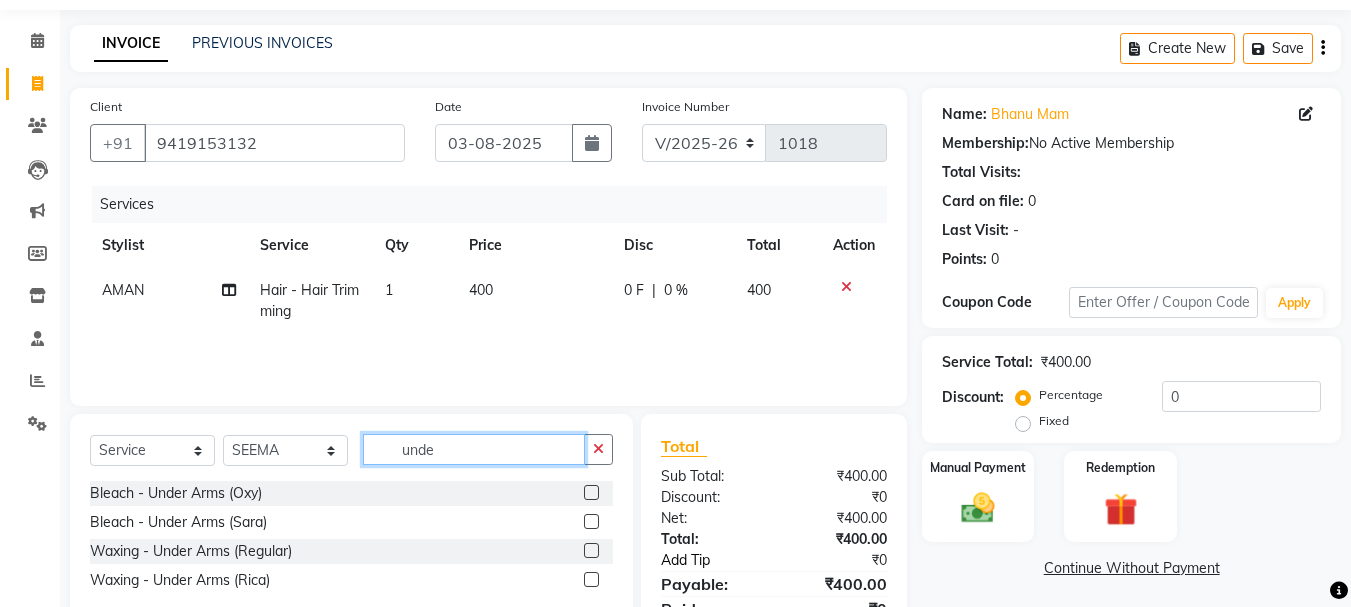 scroll, scrollTop: 151, scrollLeft: 0, axis: vertical 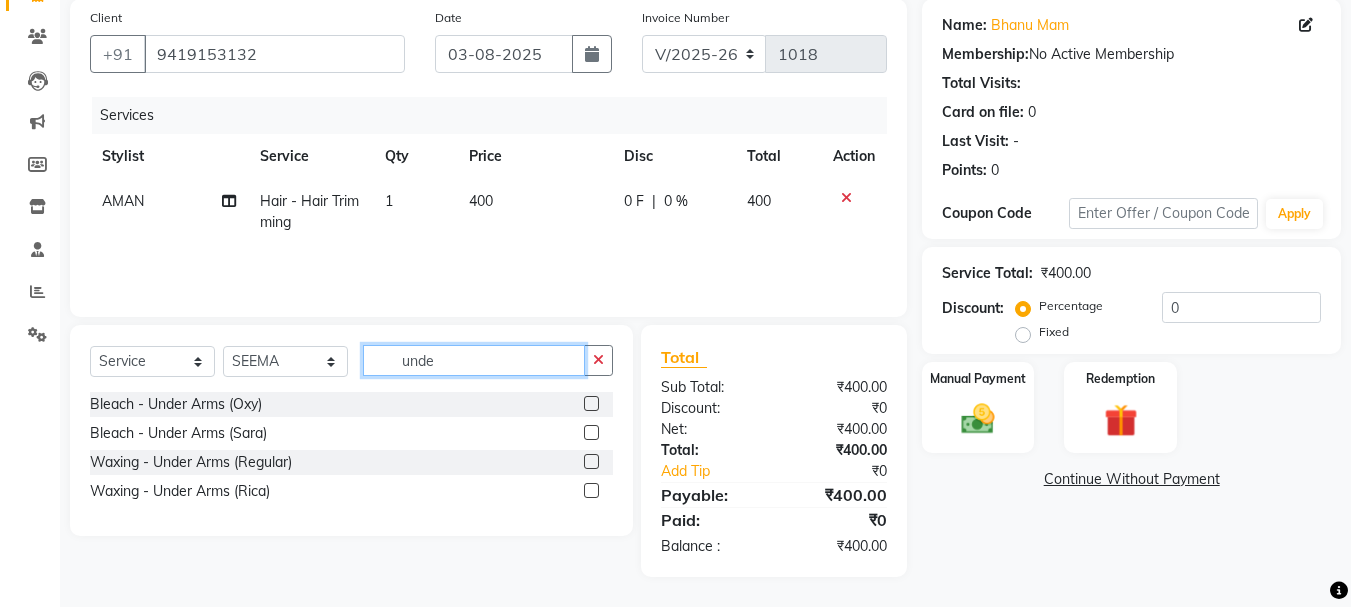 type on "unde" 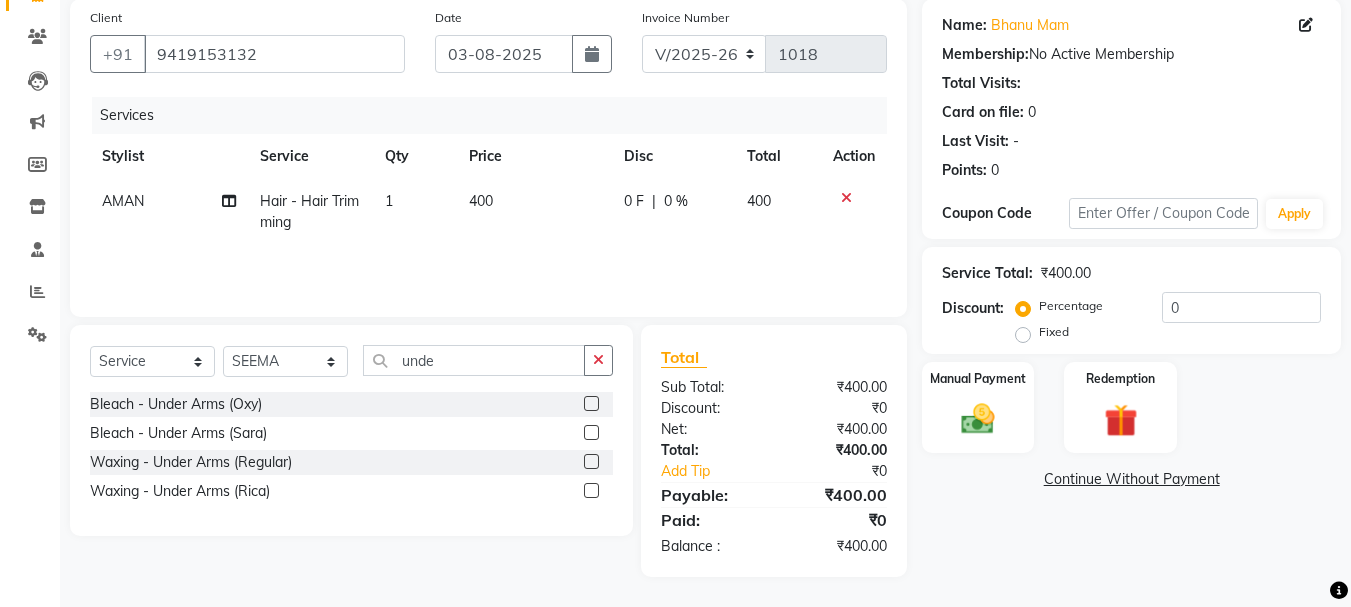 click 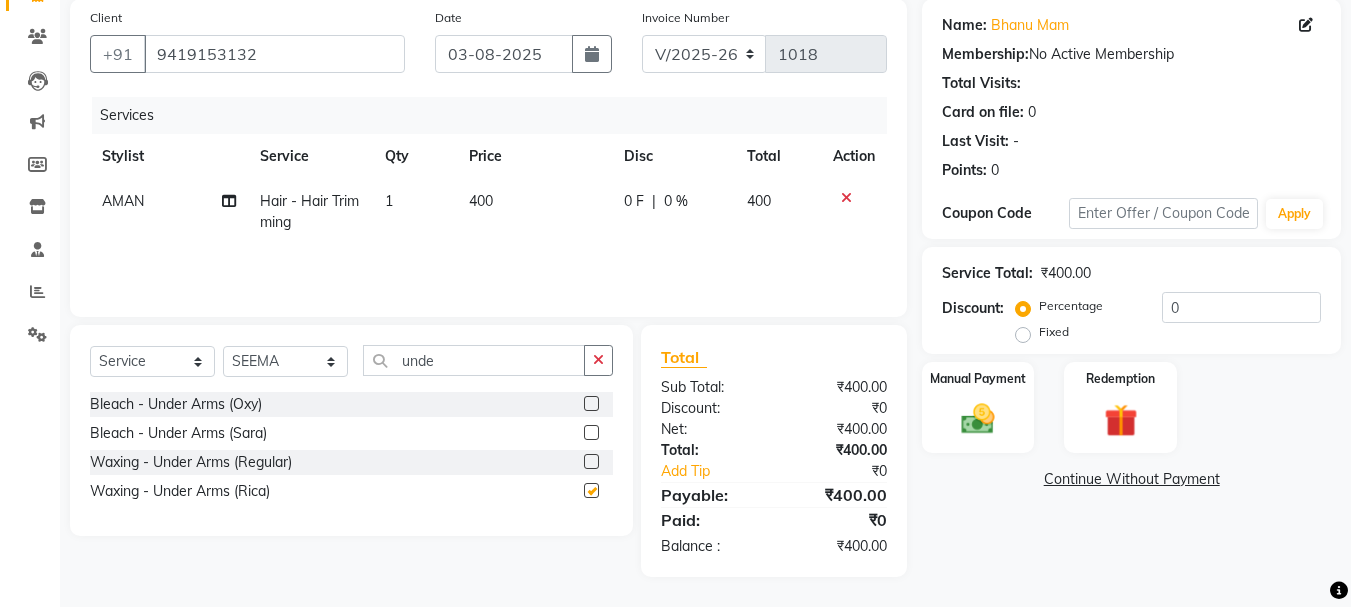 click on "Bleach - Under Arms (Oxy)  Bleach - Under Arms (Sara)  Waxing - Under Arms (Regular)  Waxing - Under Arms (Rica)" 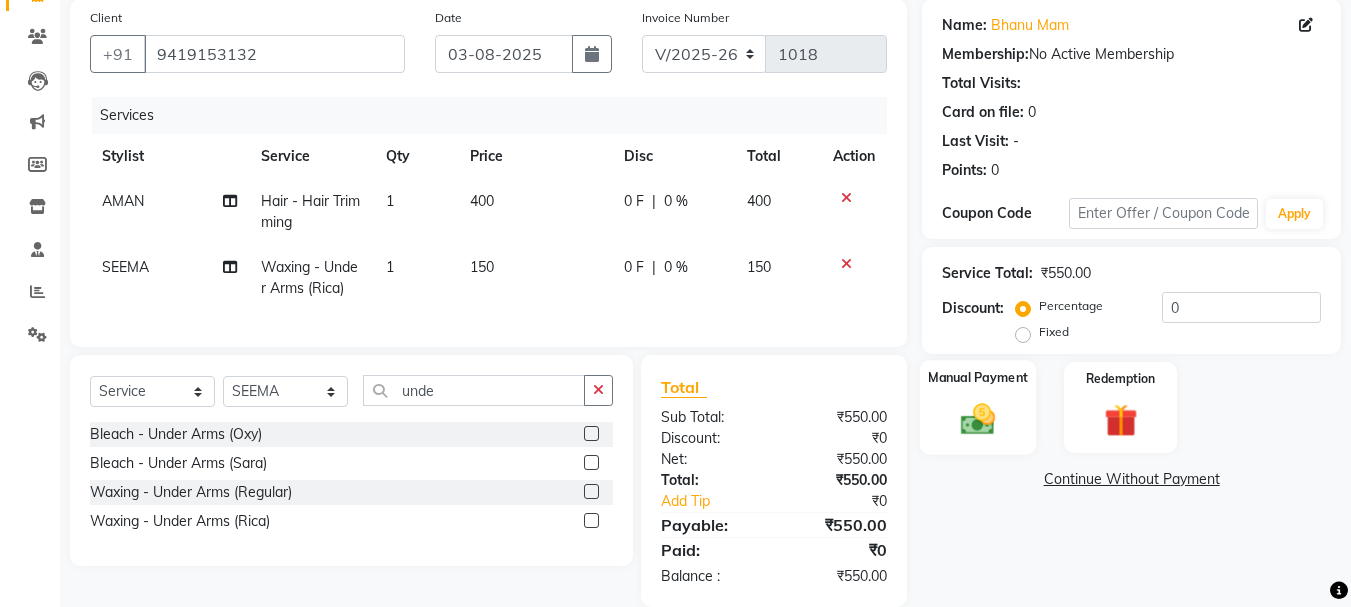 checkbox on "false" 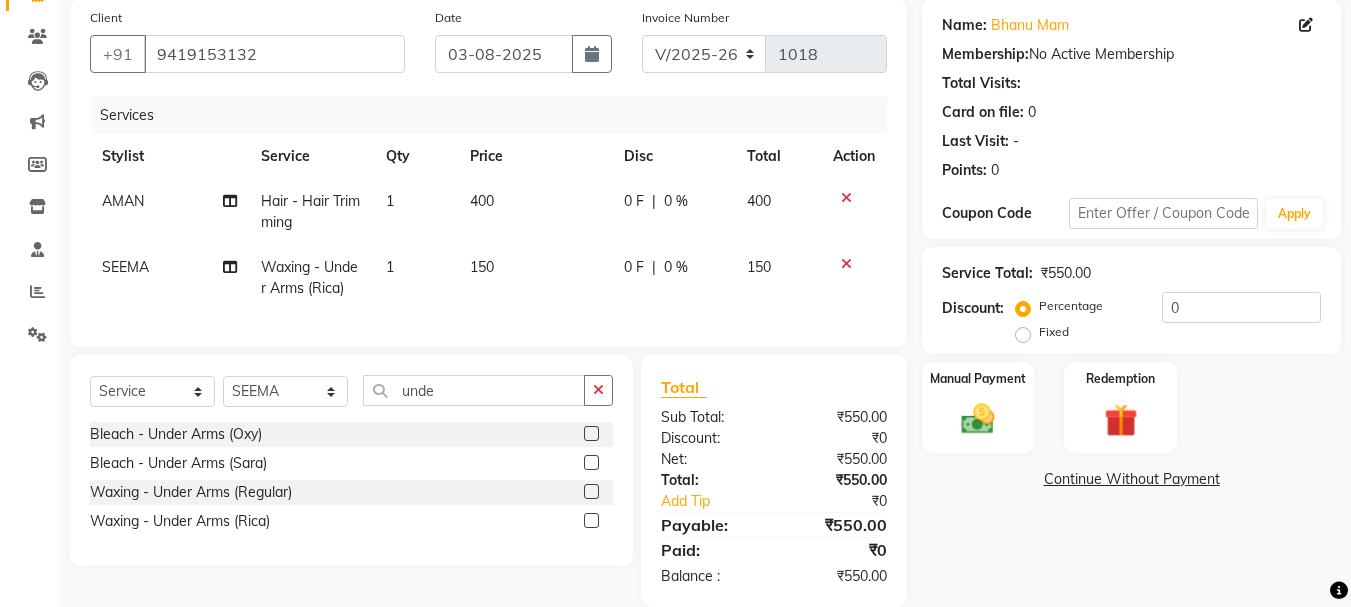 click on "Fixed" 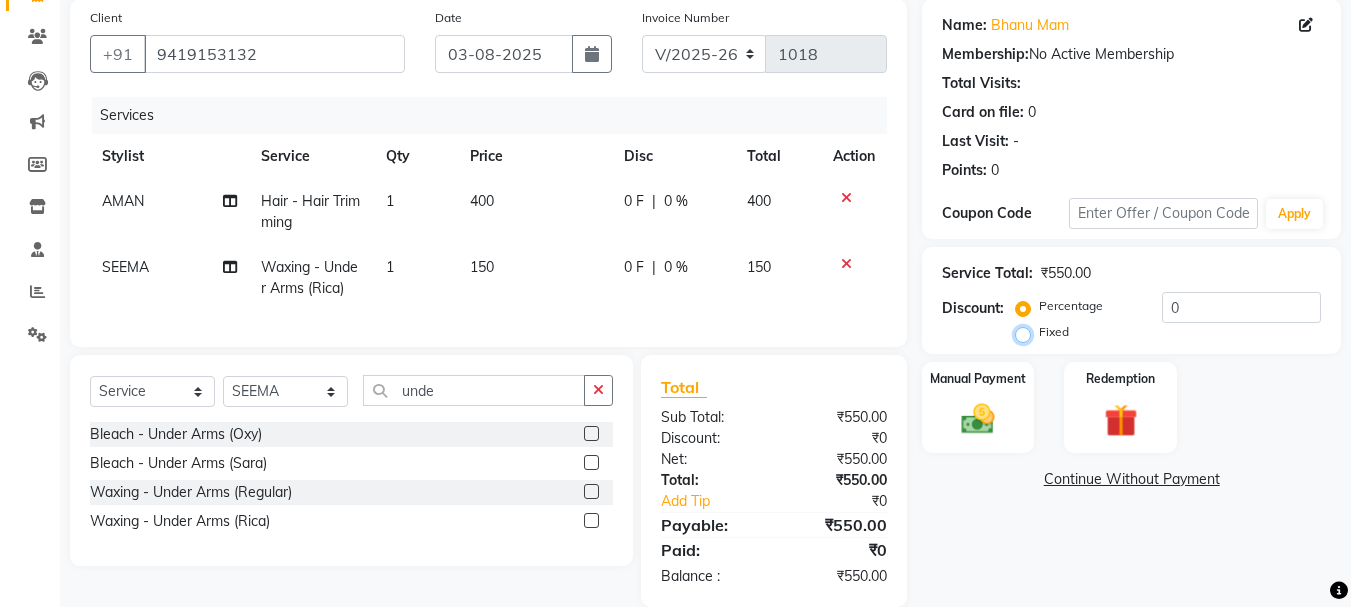 click on "Fixed" at bounding box center (1027, 332) 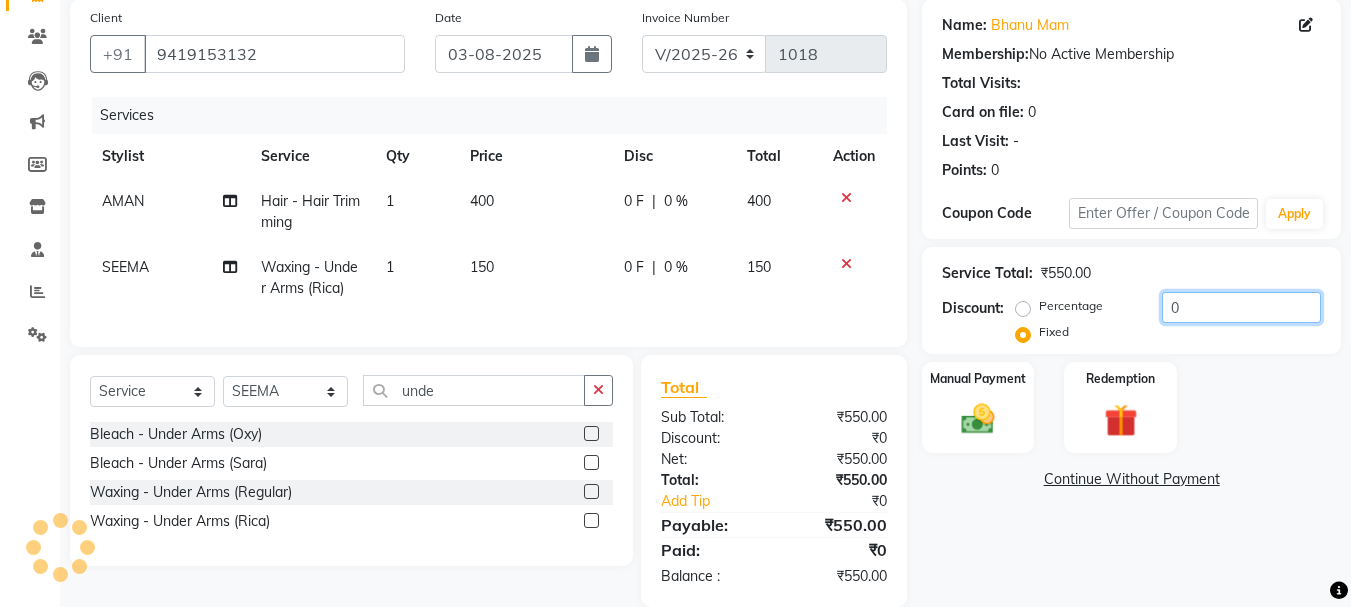 click on "0" 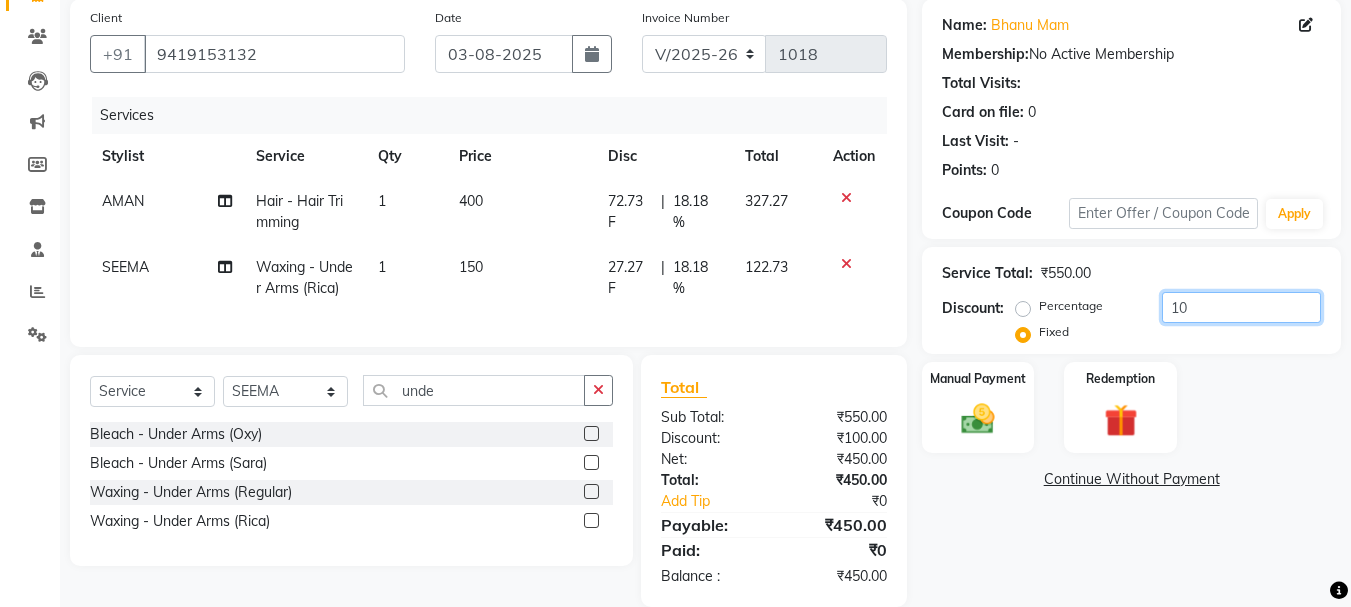 type on "1" 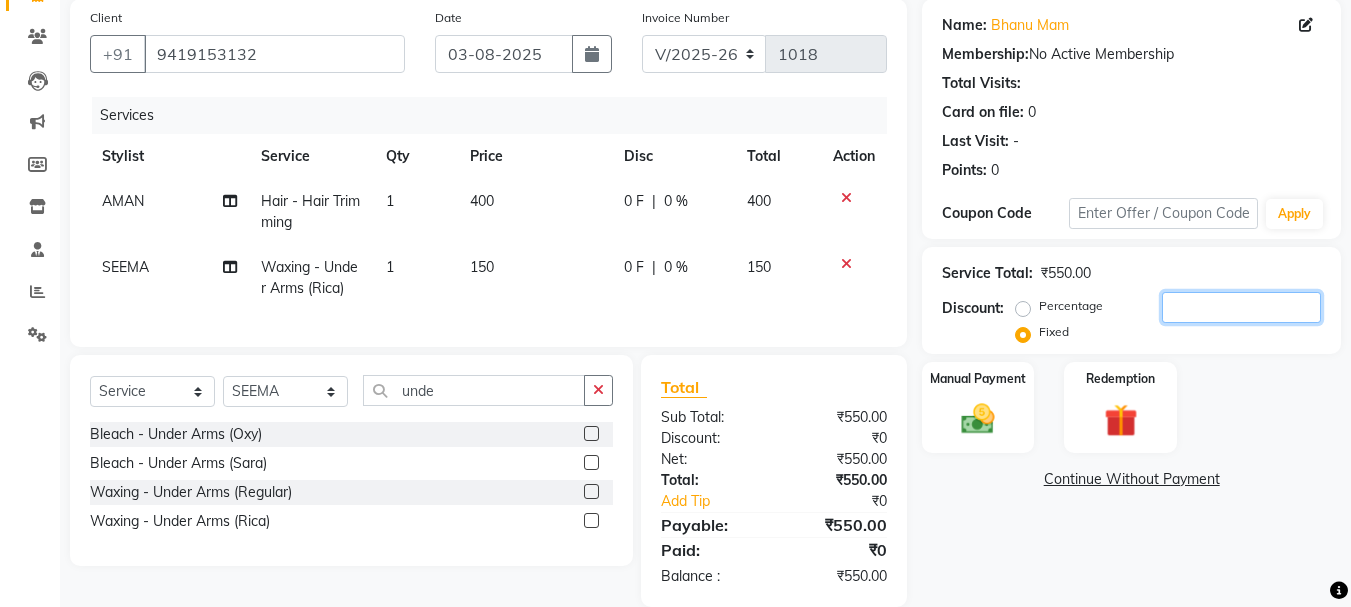 type 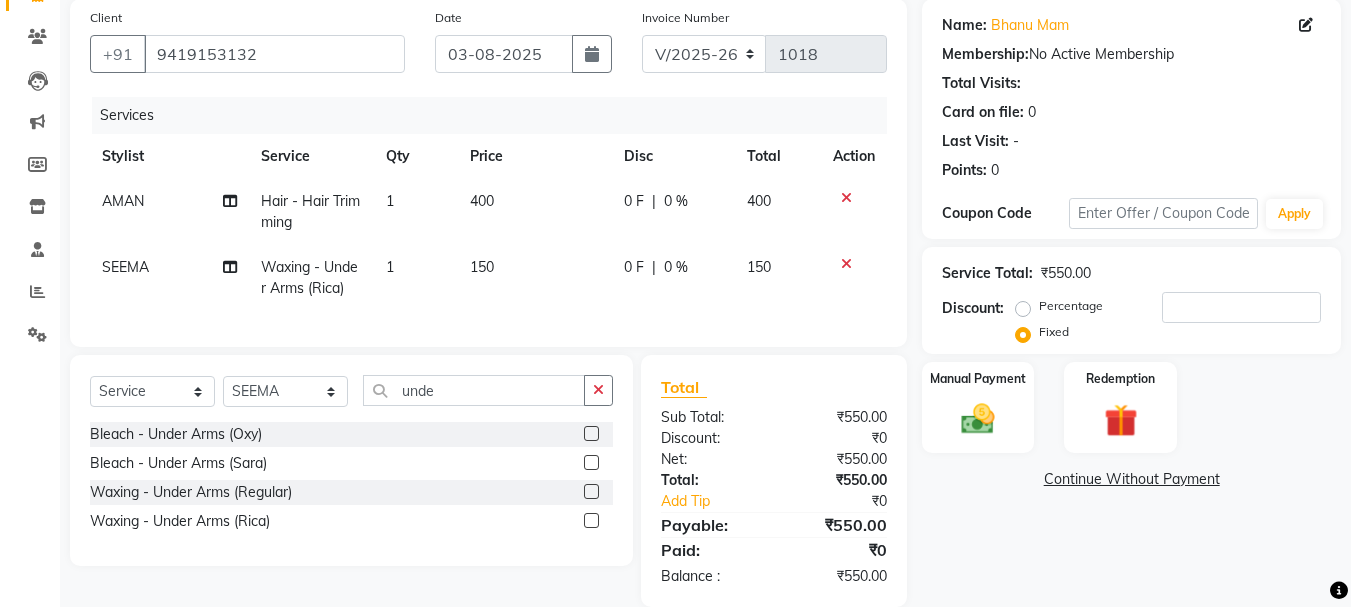 click on "Price" 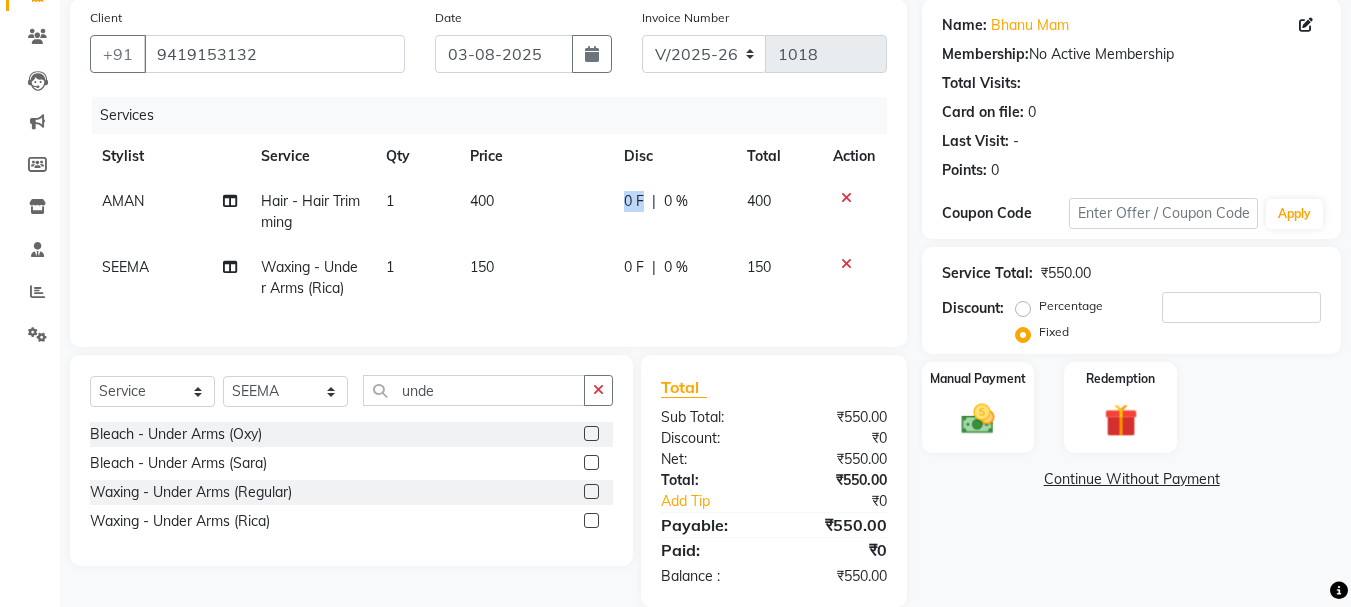 drag, startPoint x: 598, startPoint y: 201, endPoint x: 644, endPoint y: 203, distance: 46.043457 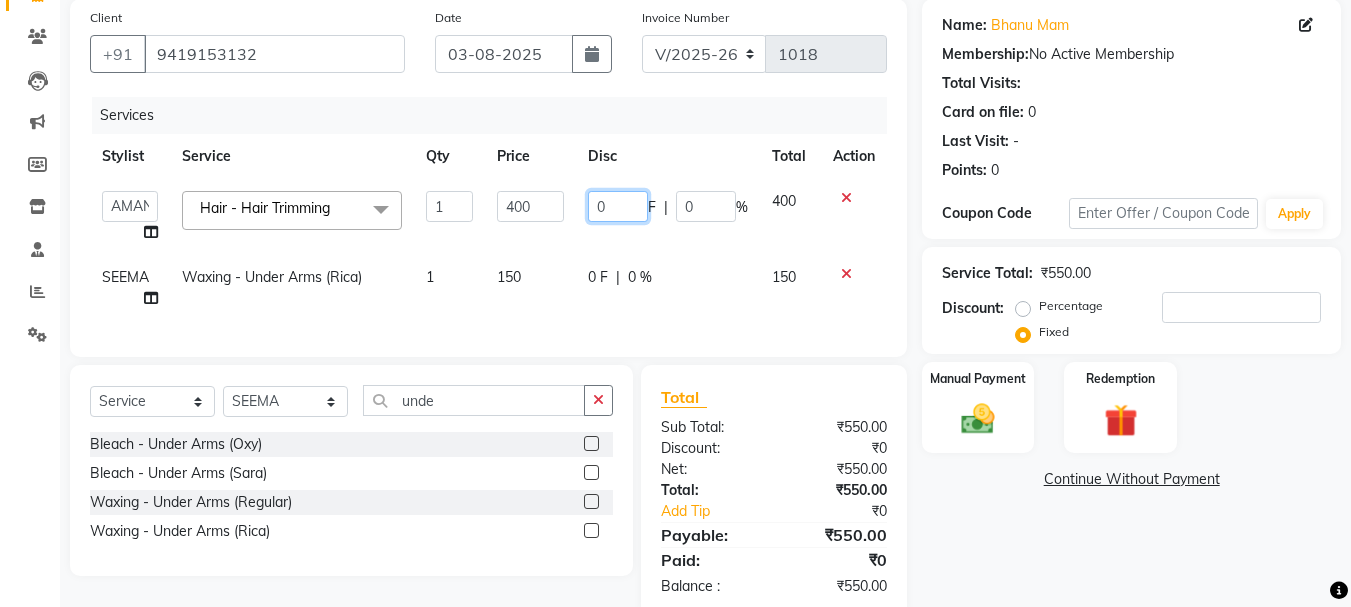 click on "0" 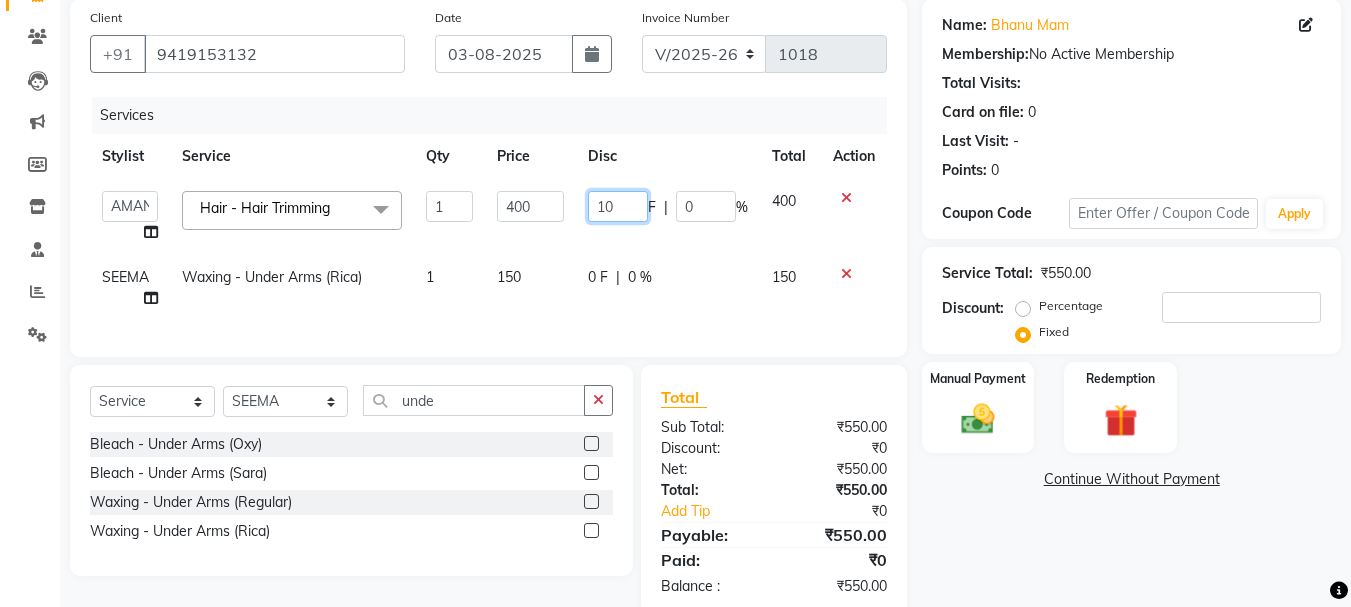 type on "100" 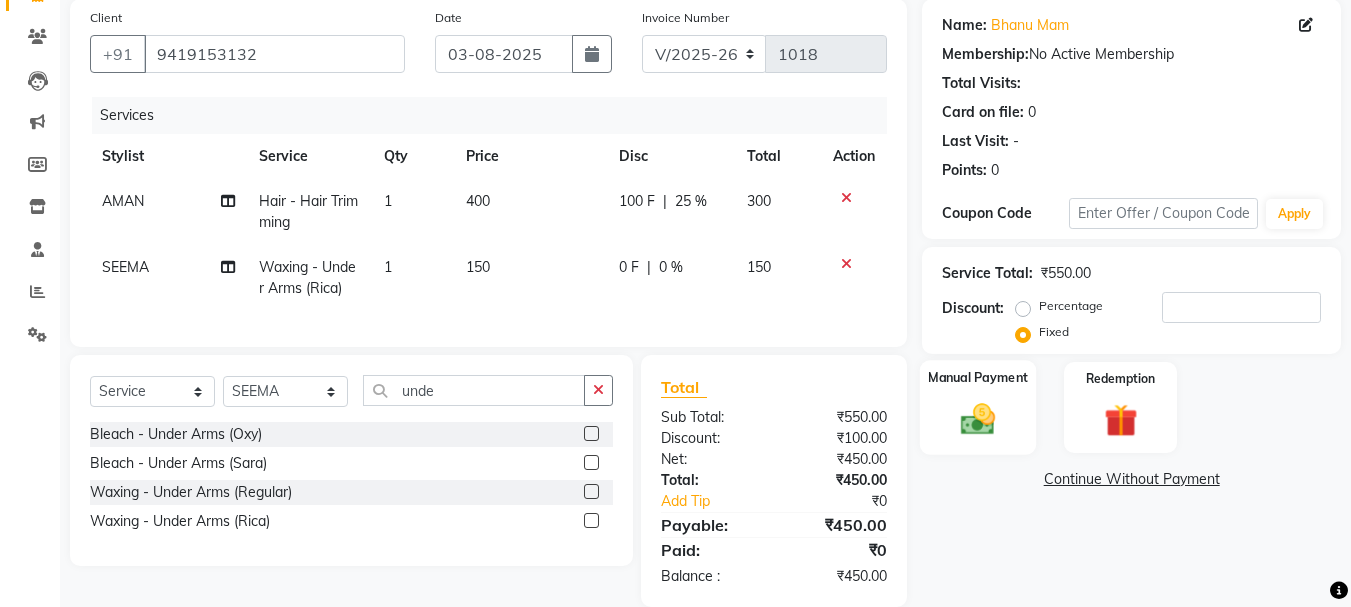click 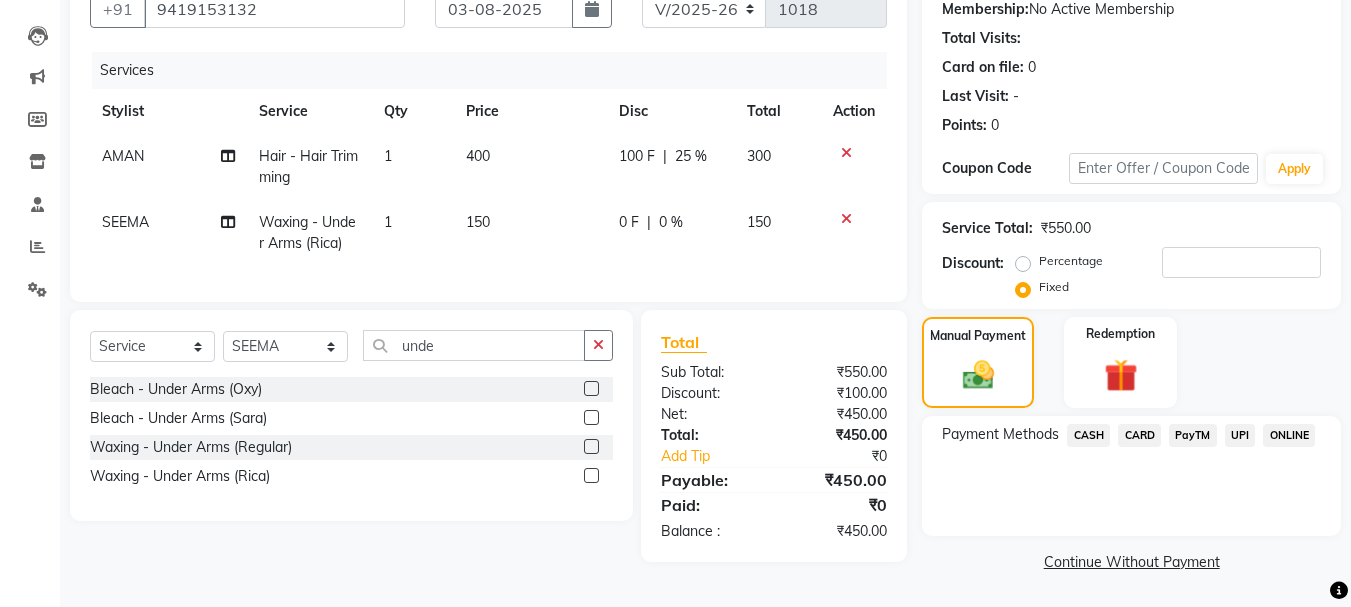 scroll, scrollTop: 151, scrollLeft: 0, axis: vertical 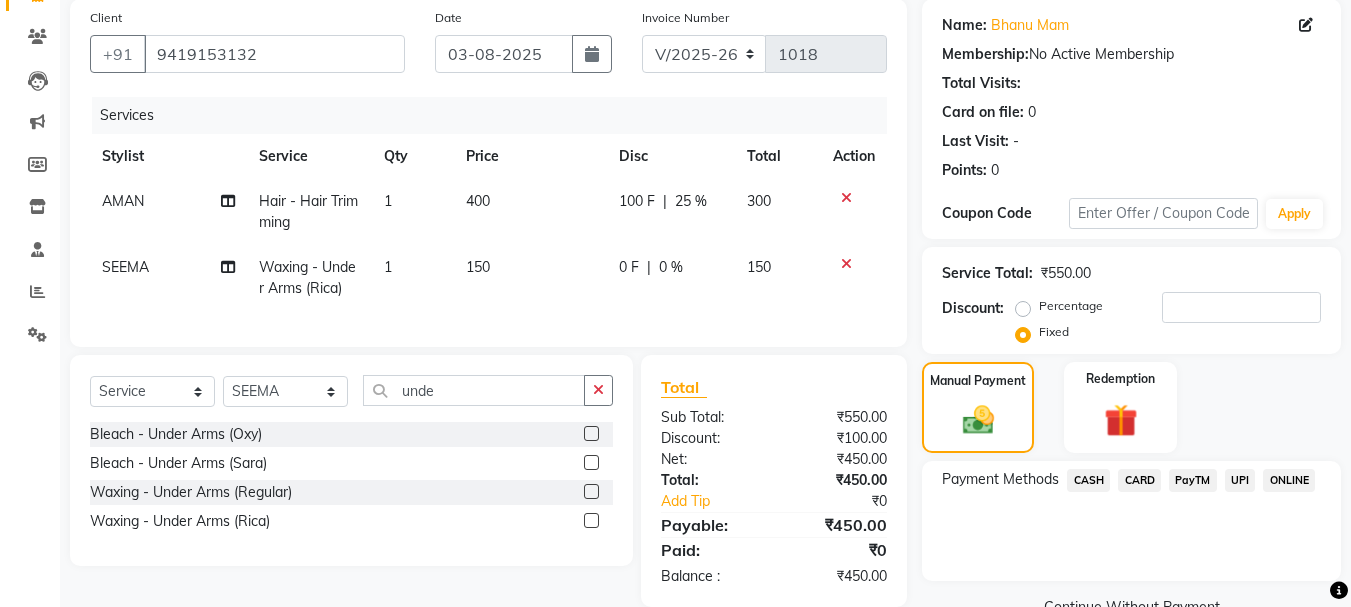 click on "CASH" 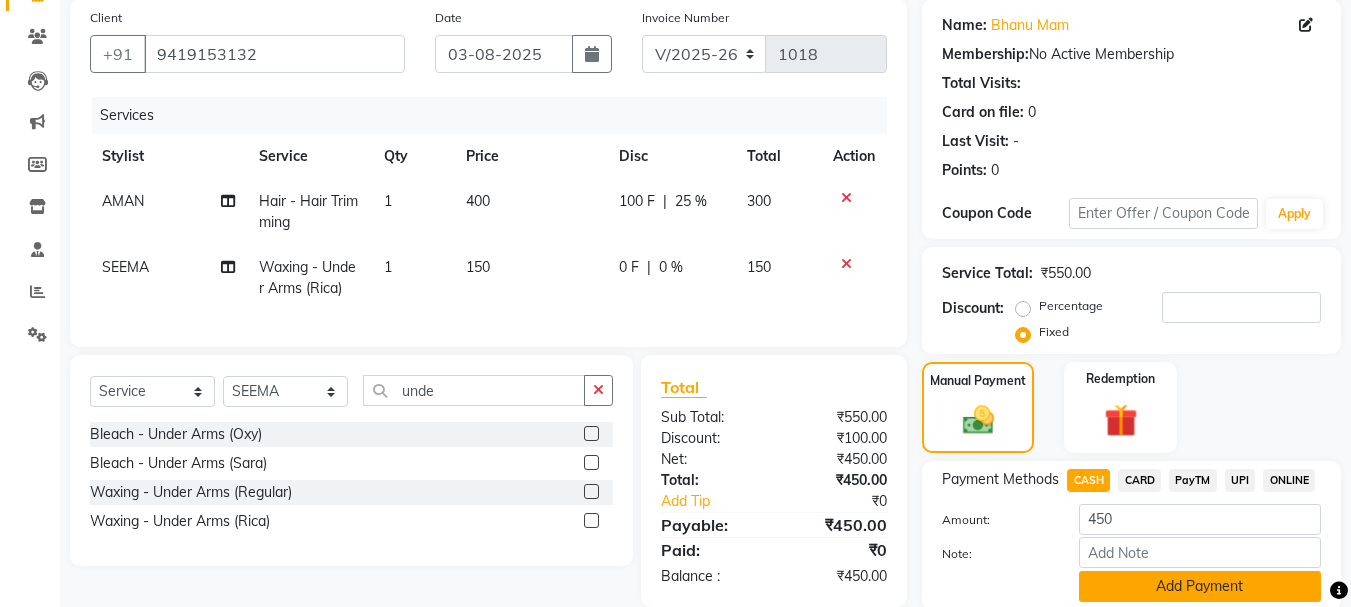 click on "Add Payment" 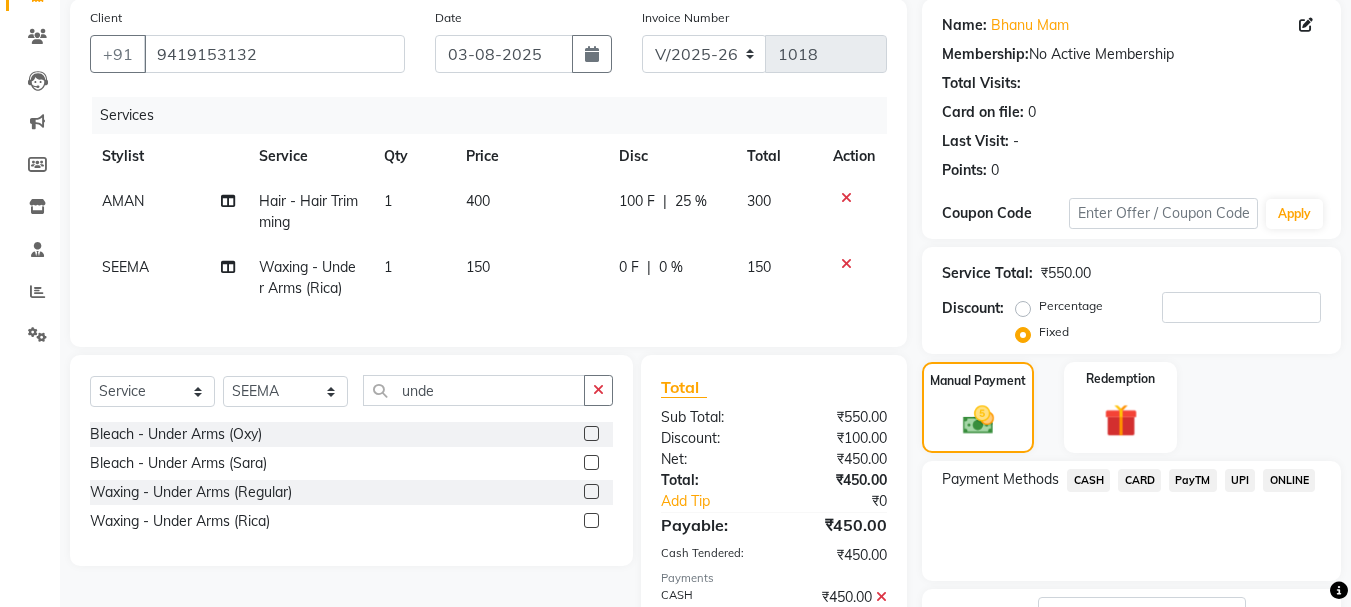 scroll, scrollTop: 309, scrollLeft: 0, axis: vertical 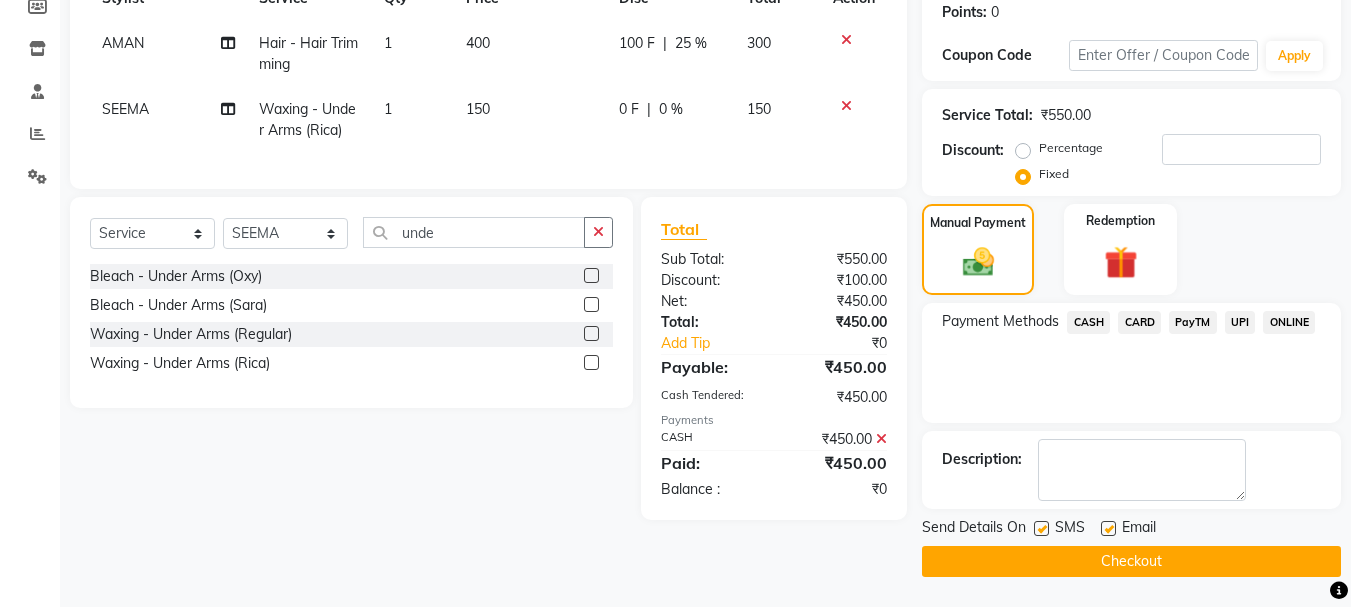 click on "Checkout" 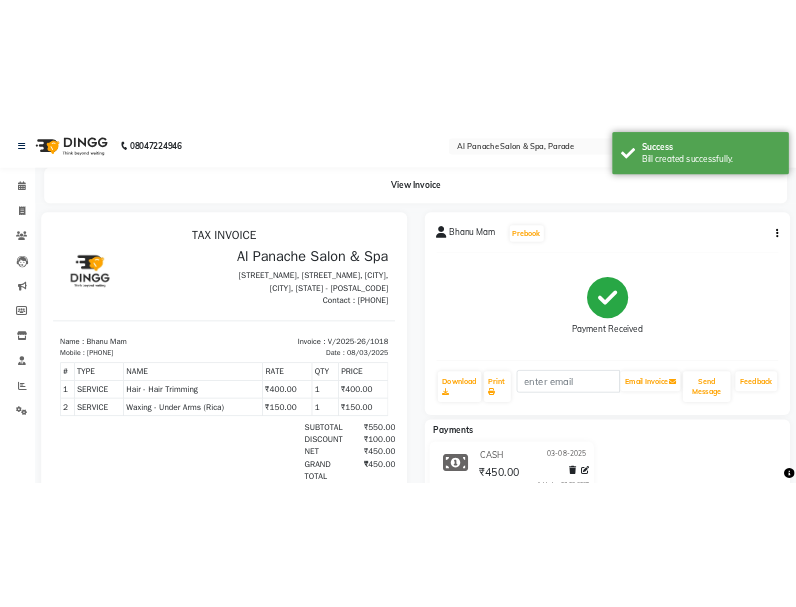 scroll, scrollTop: 0, scrollLeft: 0, axis: both 